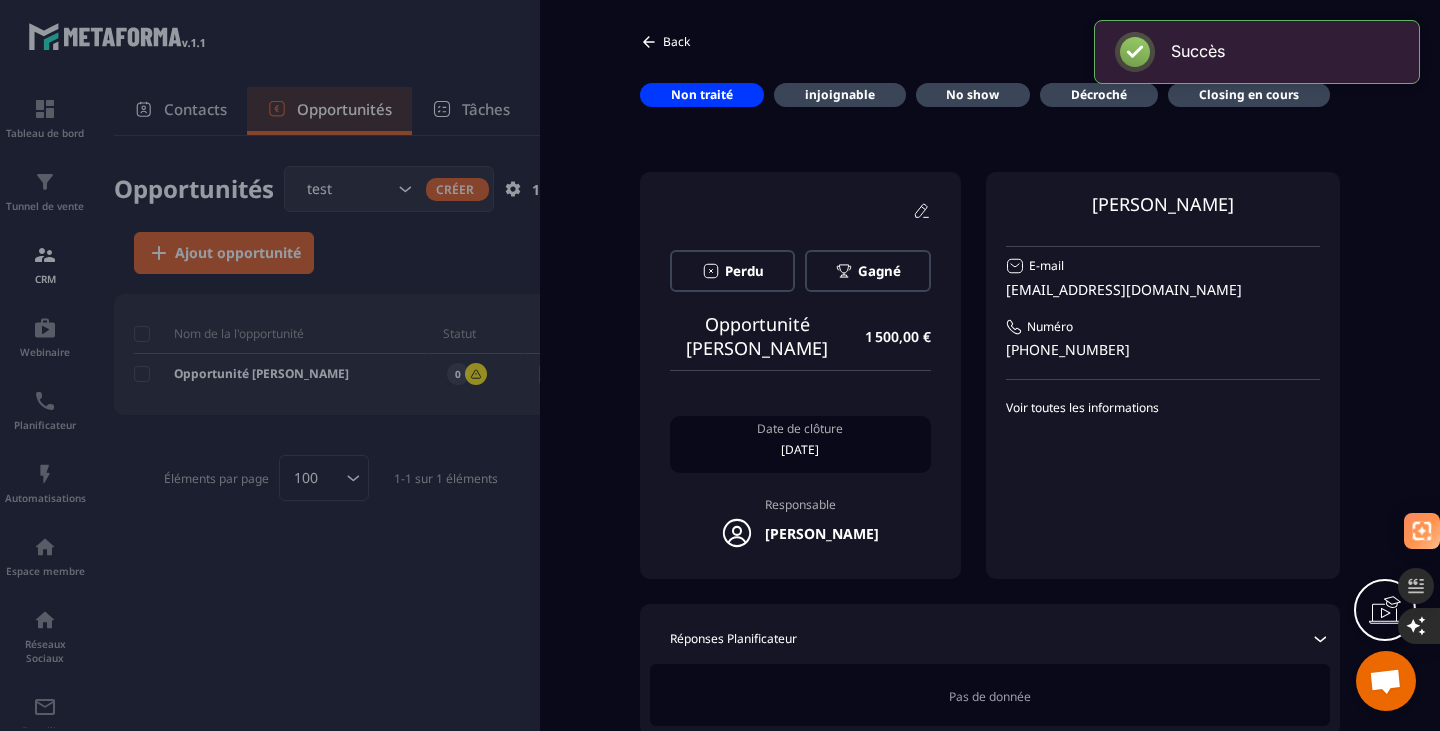 scroll, scrollTop: 0, scrollLeft: 0, axis: both 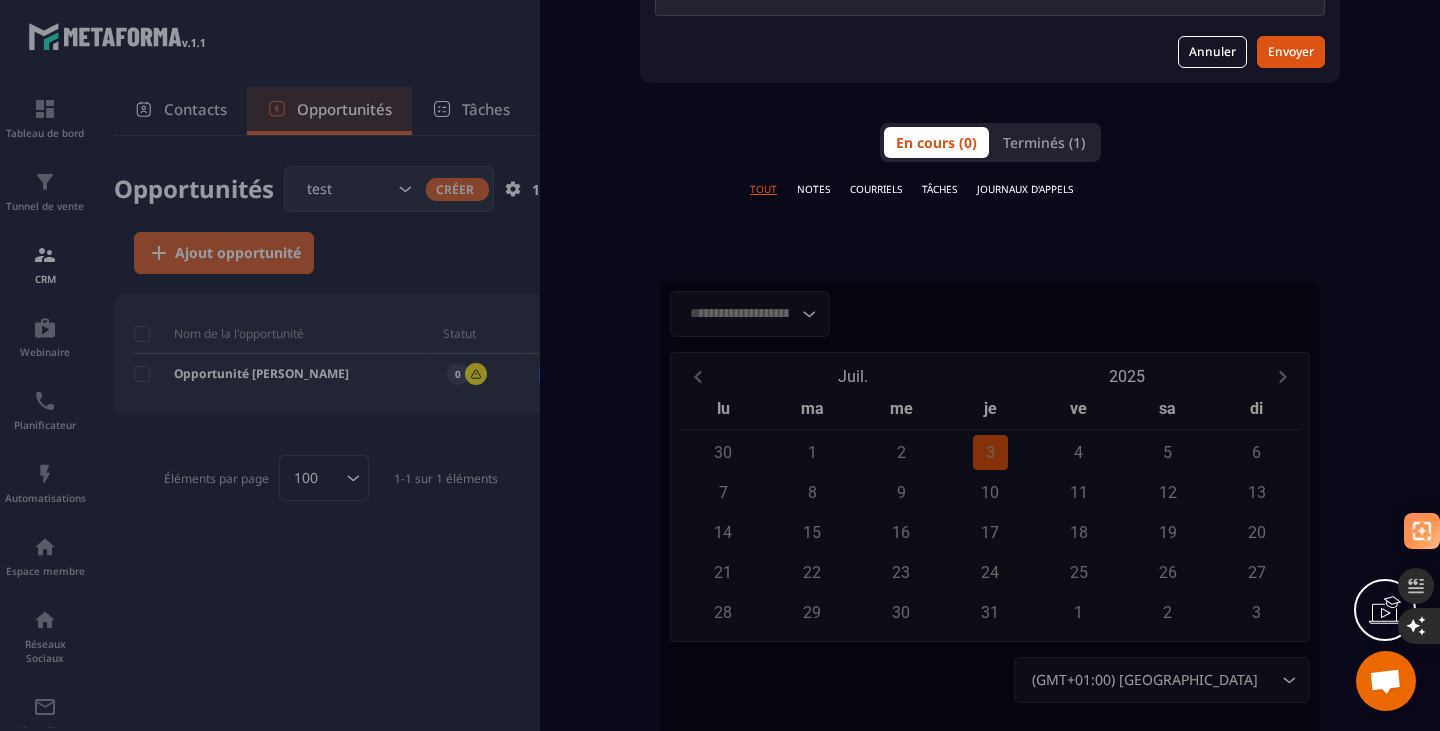 click on "NOTES" at bounding box center (813, 189) 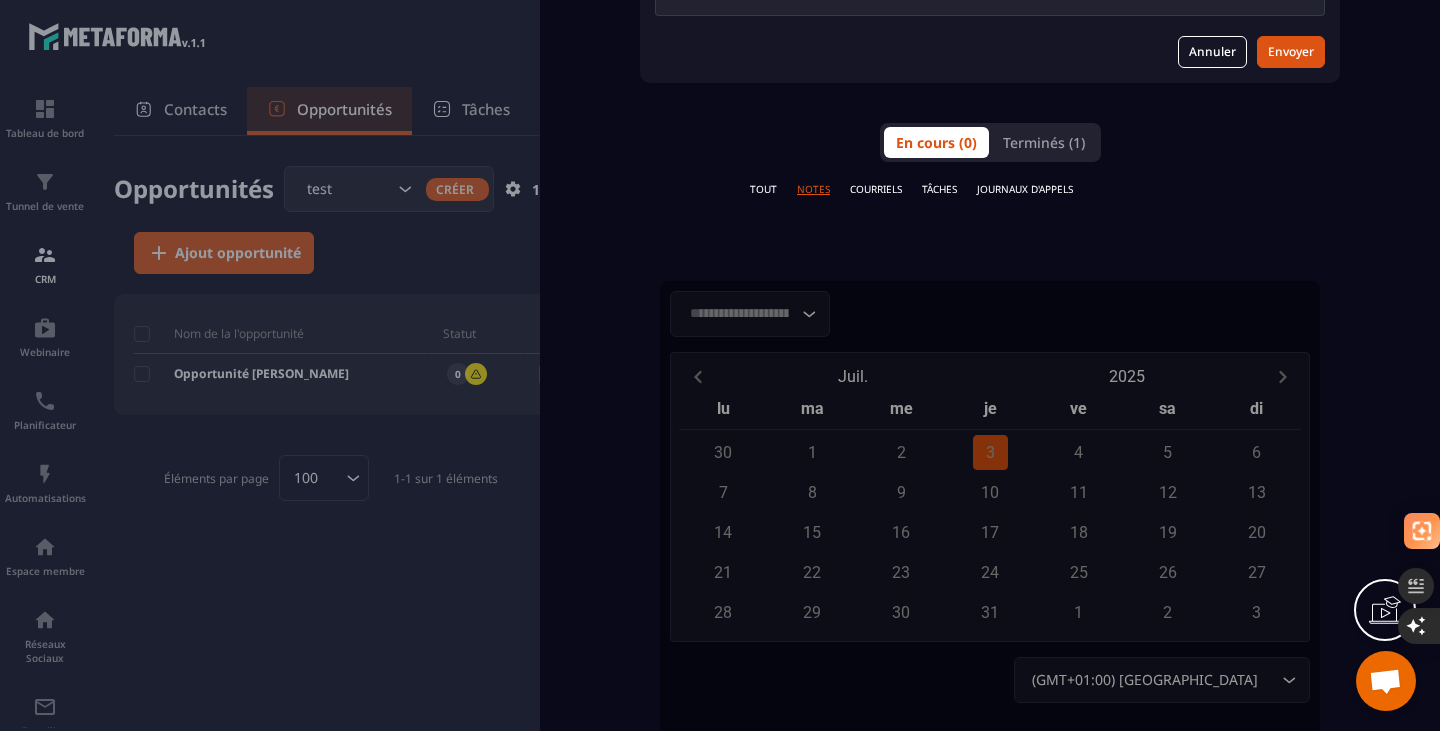 click on "COURRIELS" at bounding box center [876, 189] 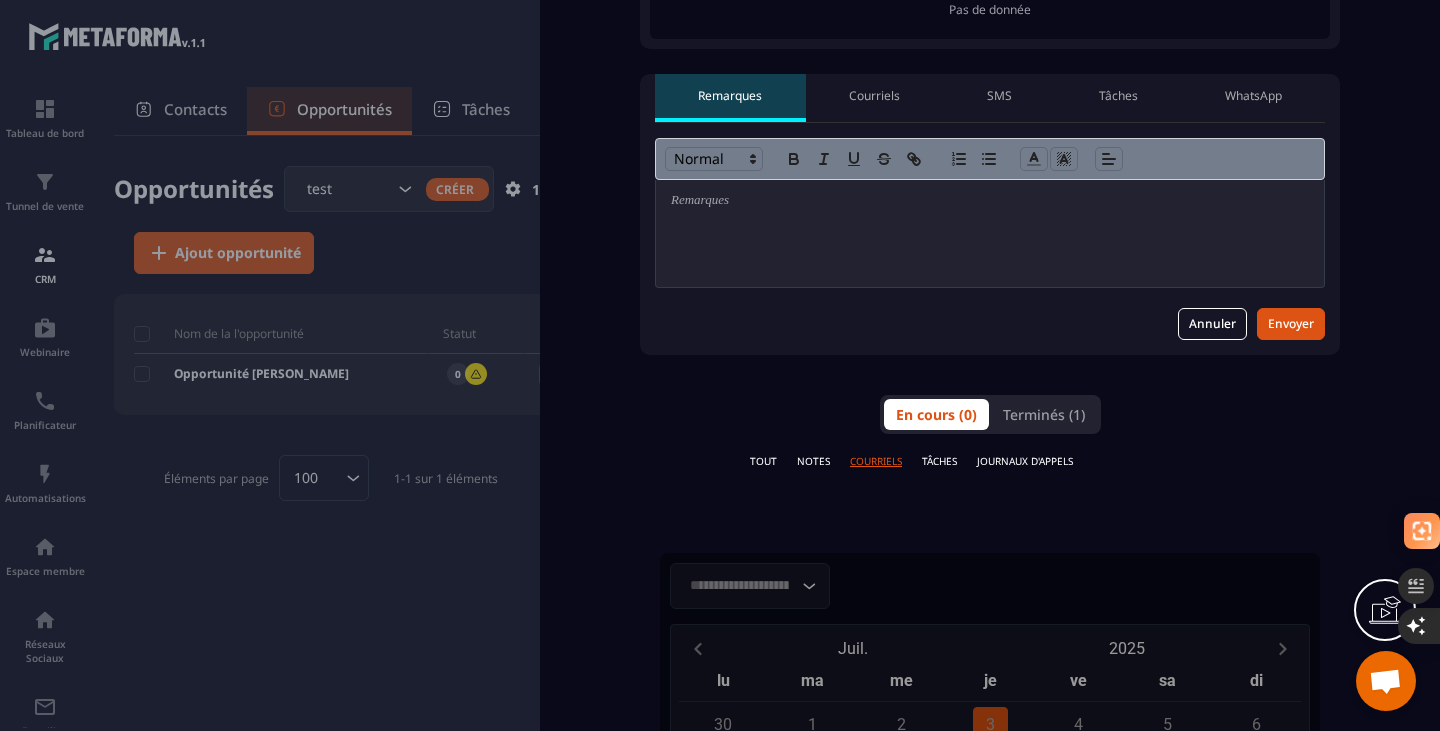 scroll, scrollTop: 682, scrollLeft: 0, axis: vertical 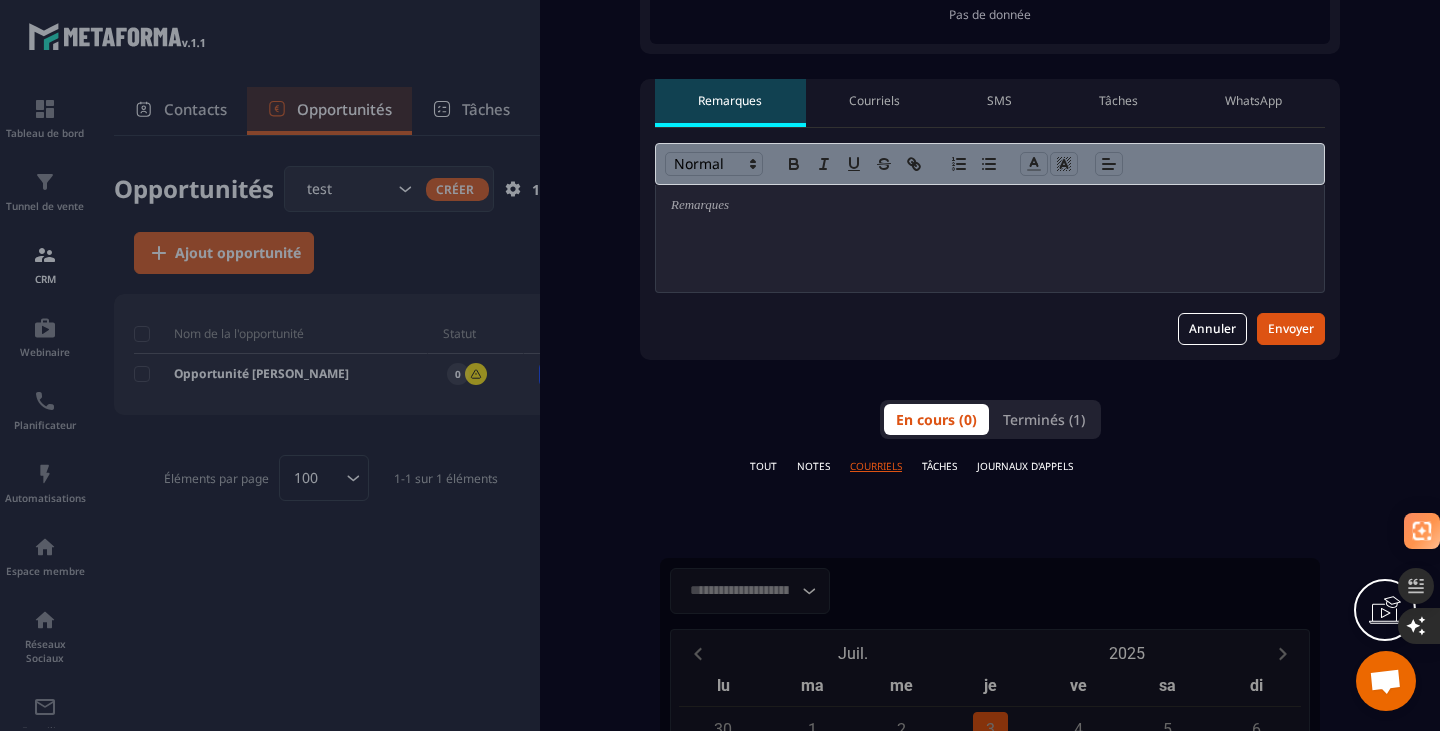 click on "TOUT" at bounding box center (763, 466) 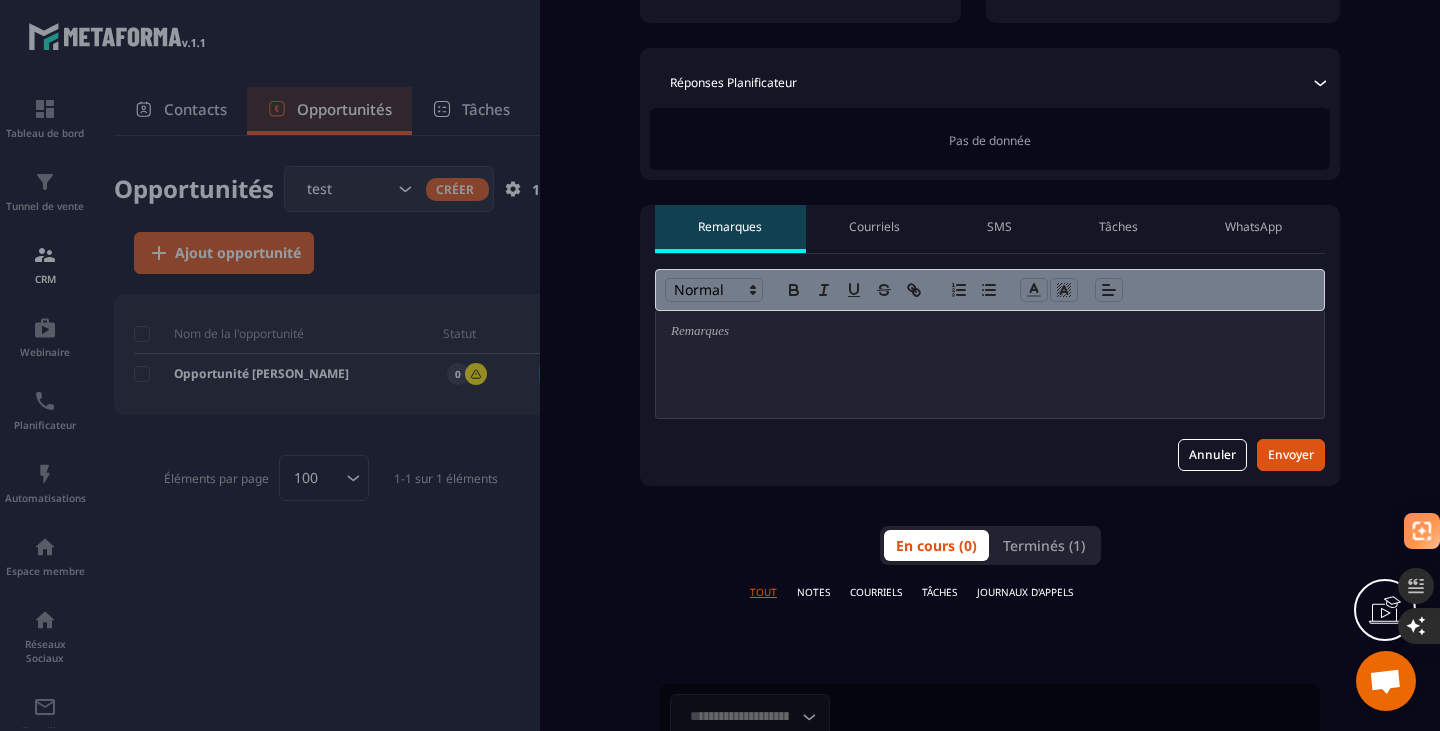 scroll, scrollTop: 557, scrollLeft: 0, axis: vertical 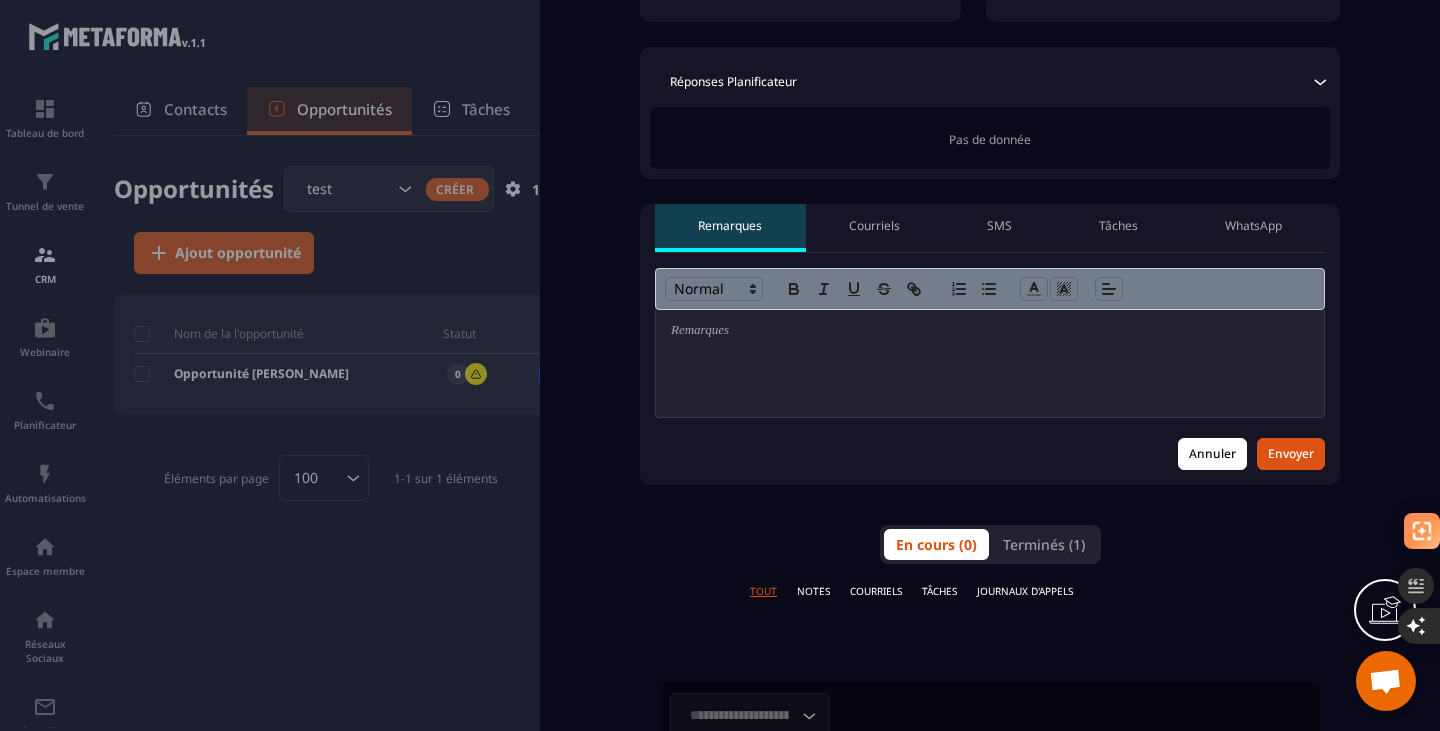 click on "Annuler" at bounding box center [1212, 454] 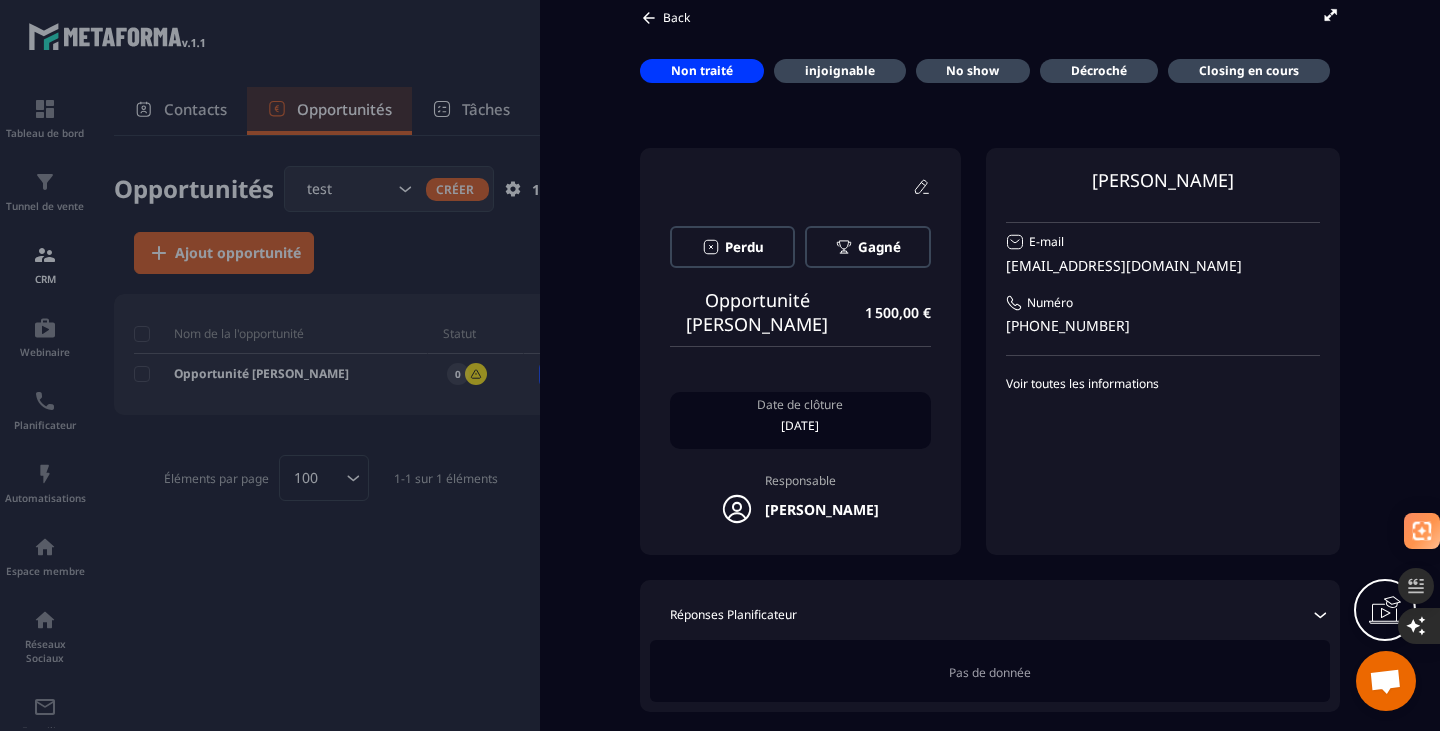 scroll, scrollTop: 0, scrollLeft: 0, axis: both 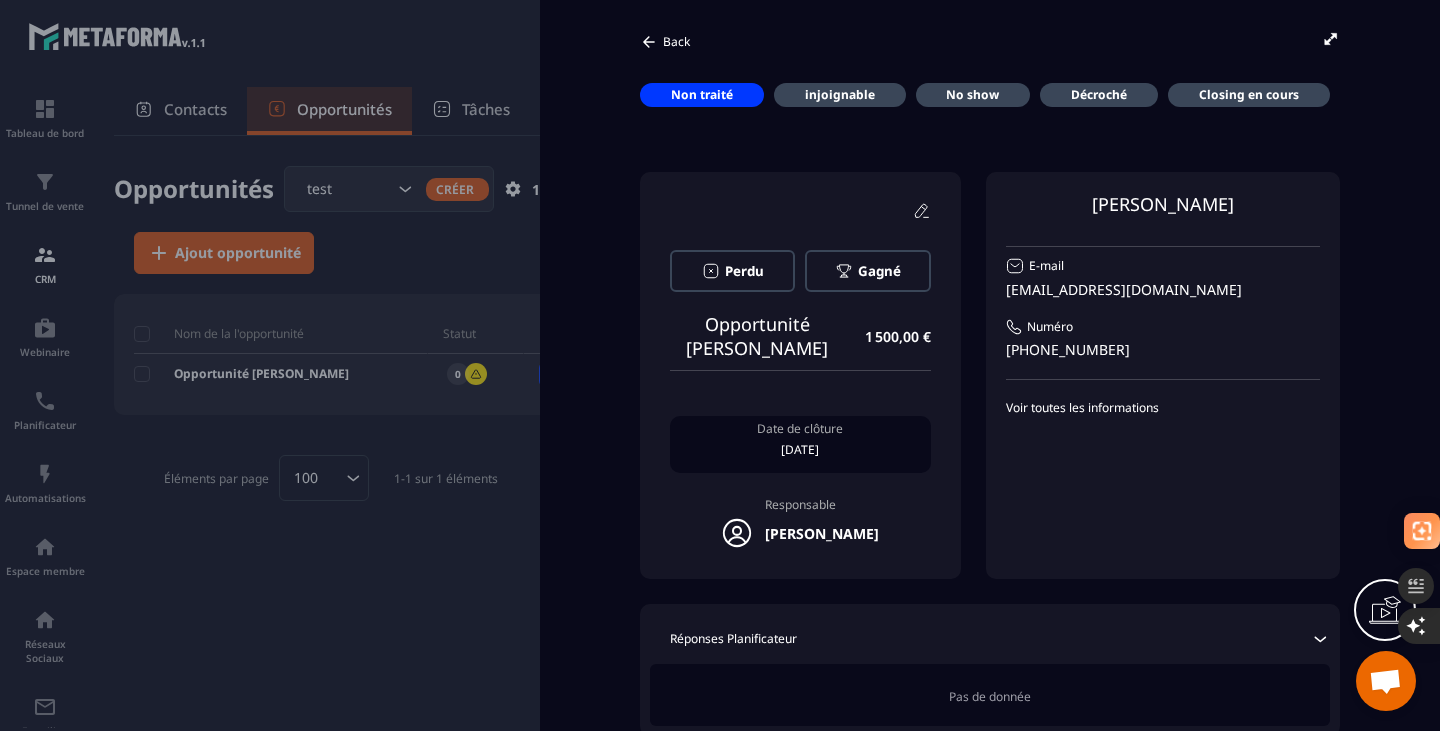 click on "Back" at bounding box center (676, 41) 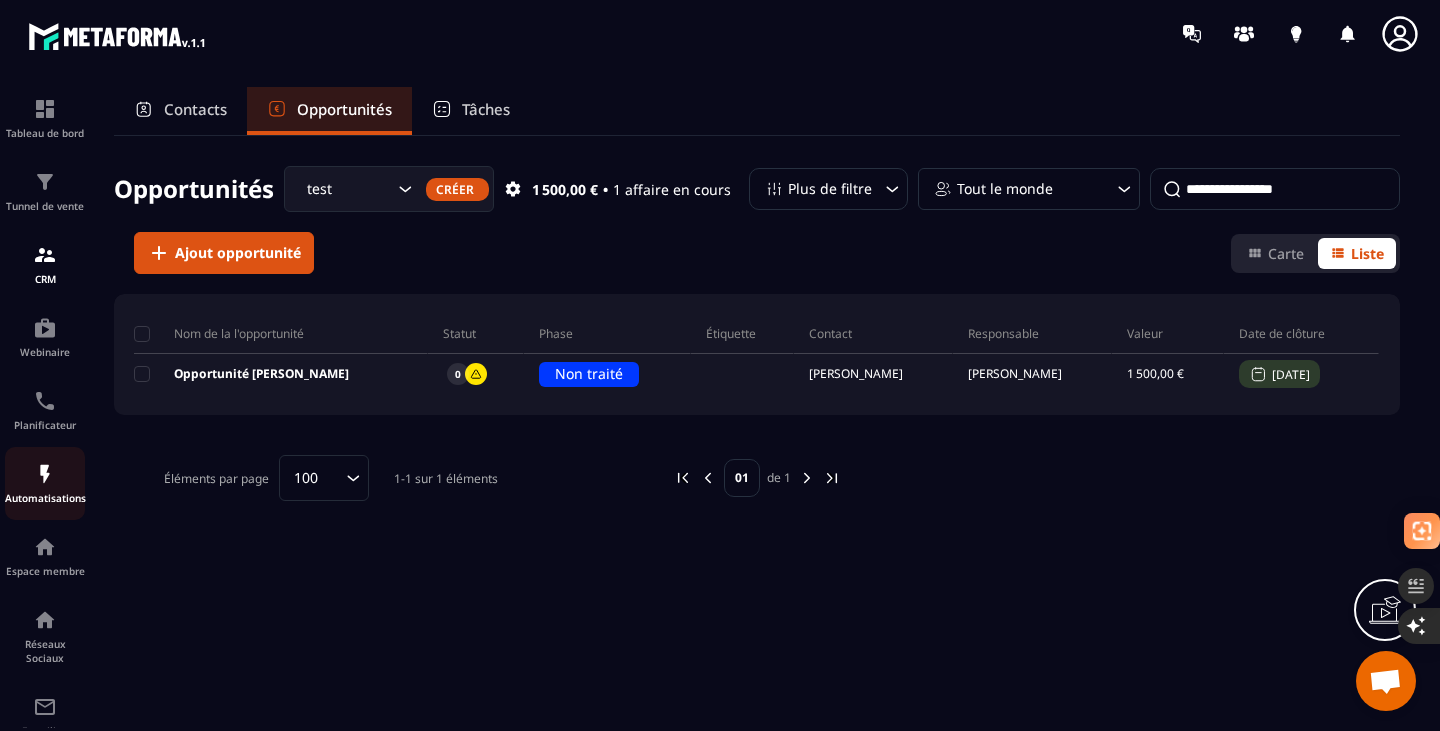 click on "Automatisations" at bounding box center [45, 483] 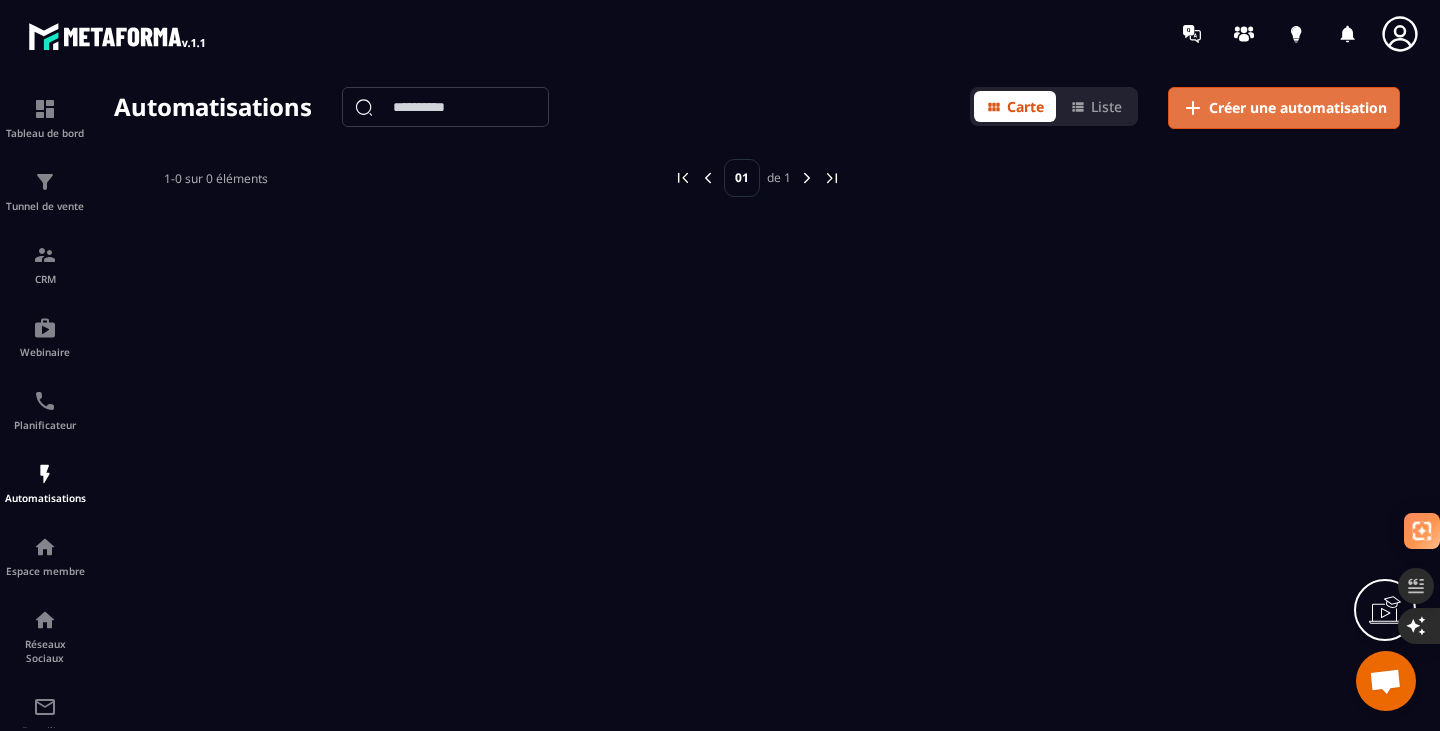 click on "Créer une automatisation" at bounding box center (1298, 108) 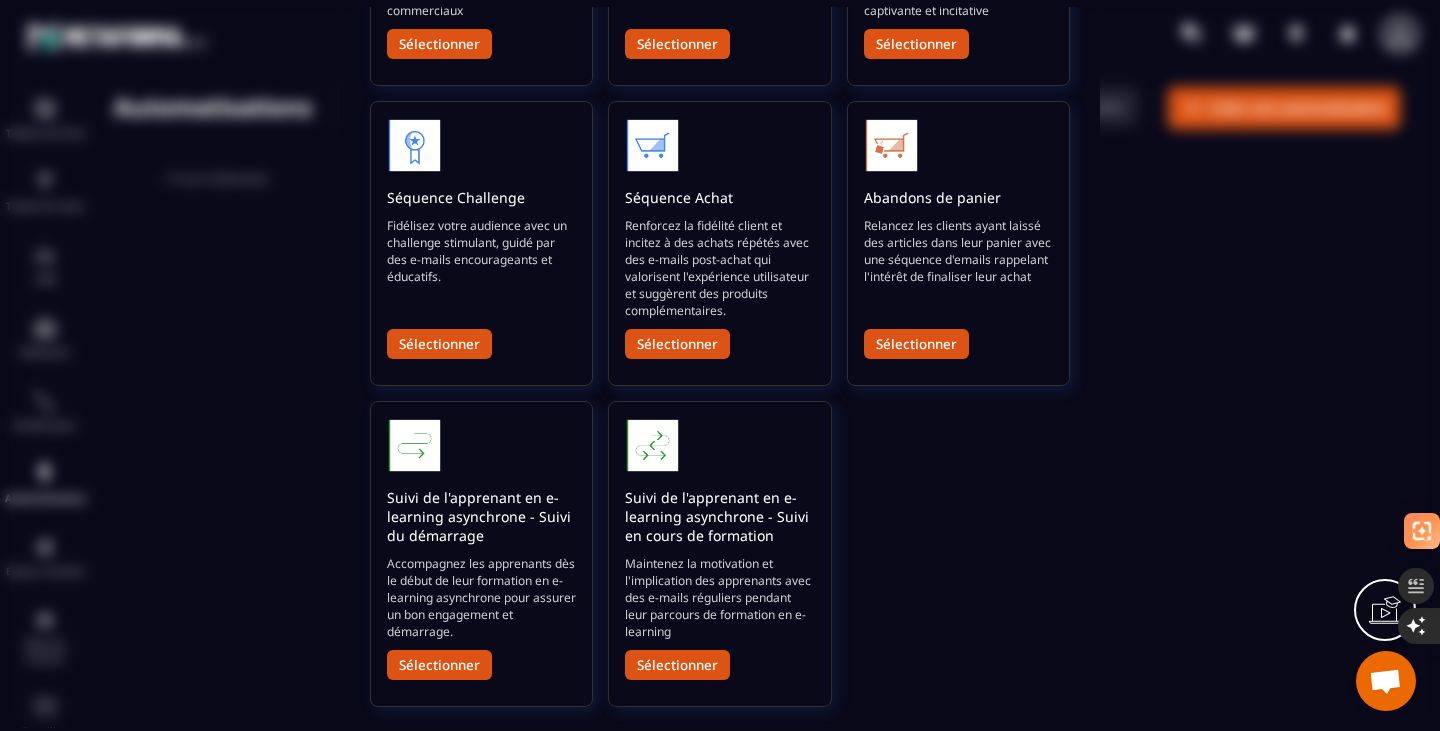 scroll, scrollTop: 0, scrollLeft: 0, axis: both 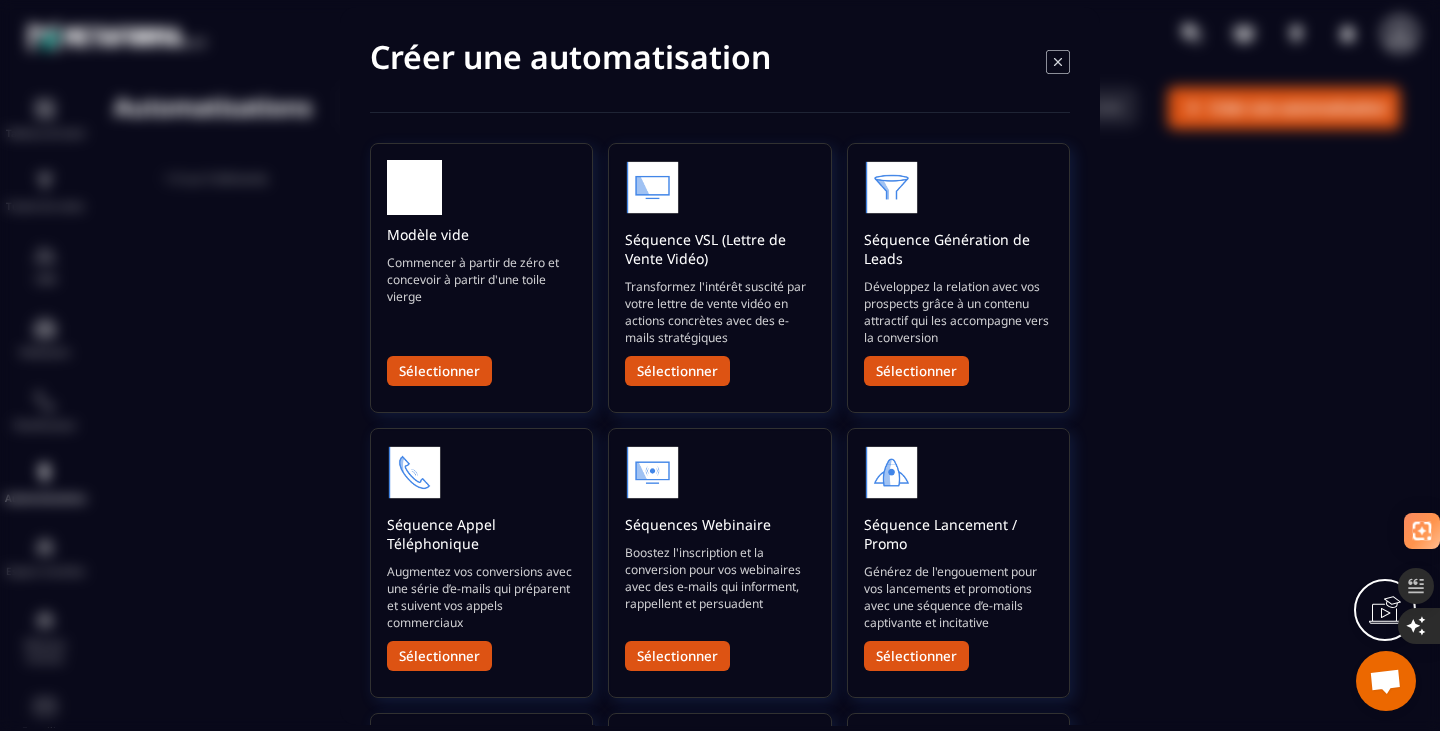 click 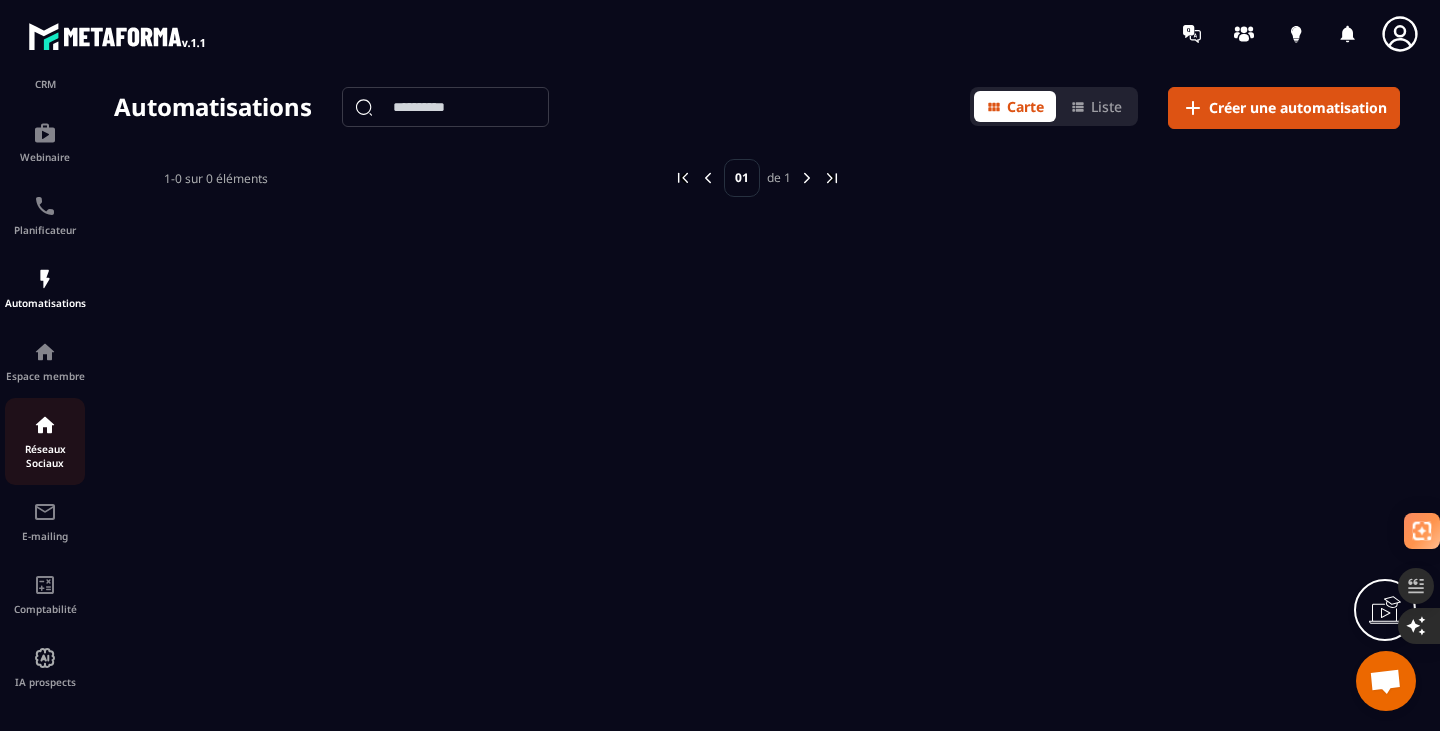 scroll, scrollTop: 0, scrollLeft: 0, axis: both 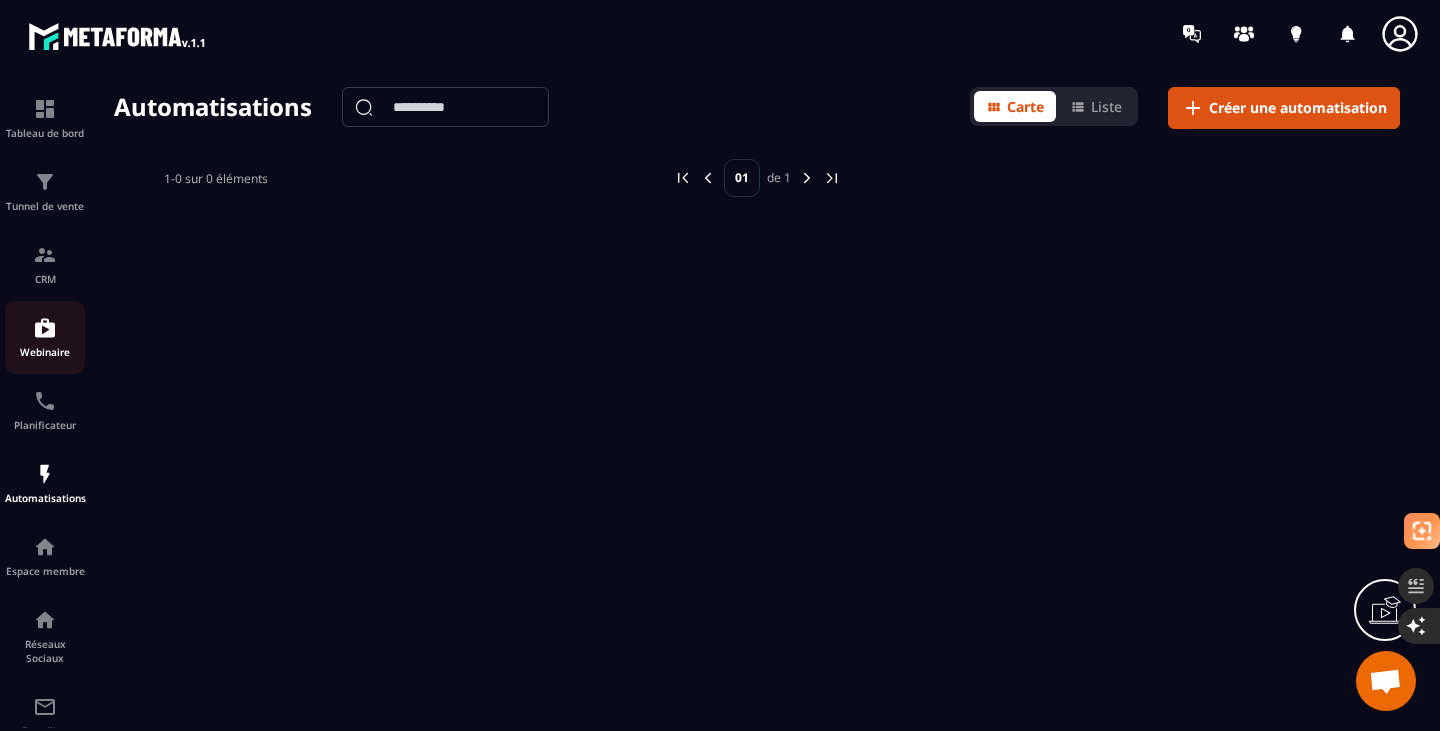 click at bounding box center (45, 328) 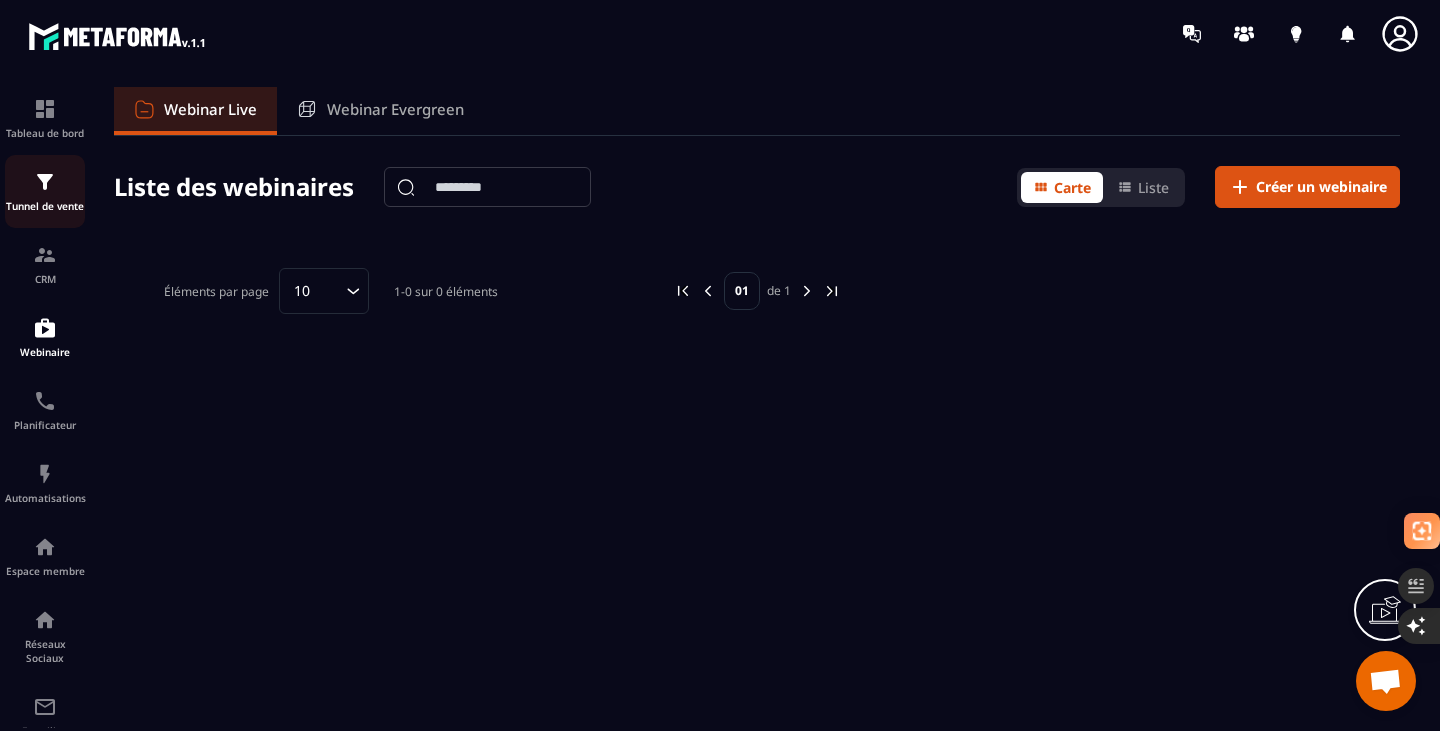 click on "Tunnel de vente" at bounding box center (45, 206) 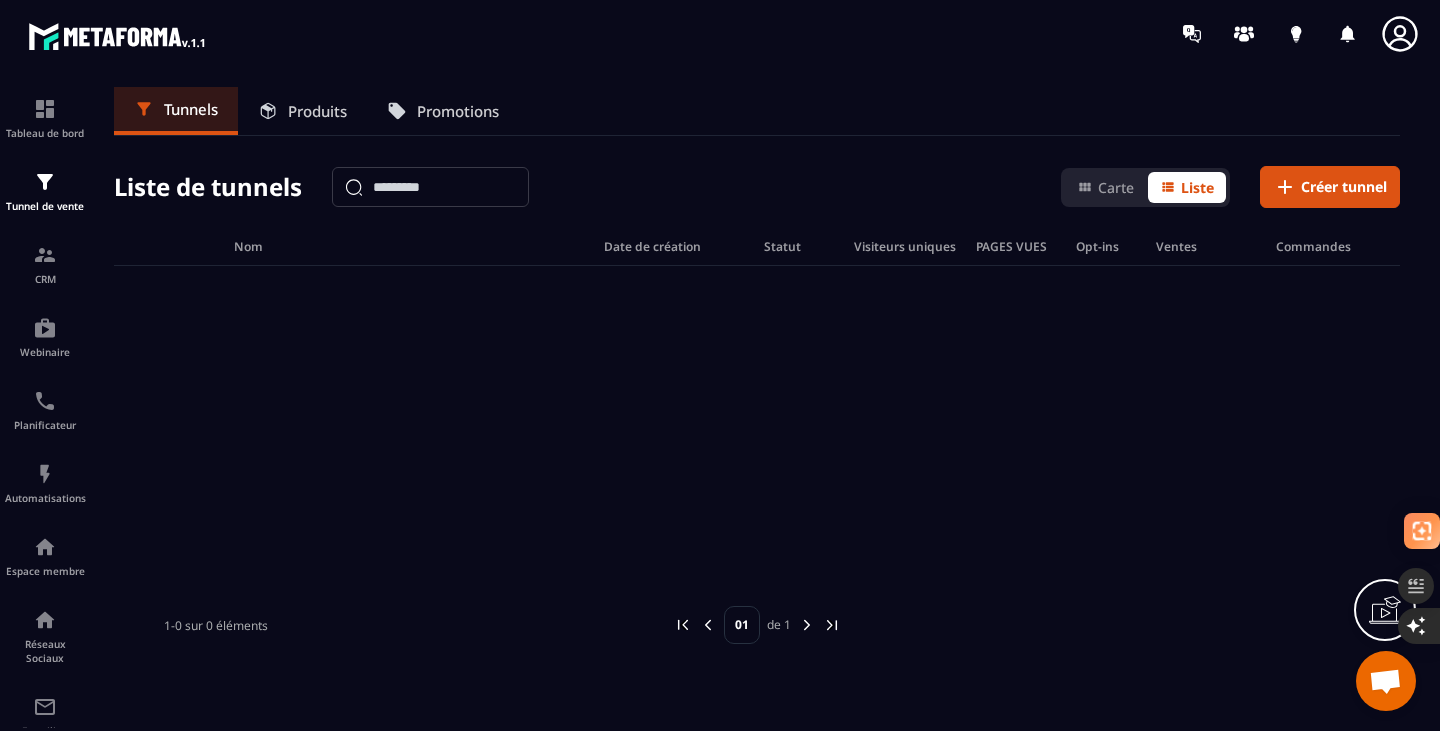 click on "Produits" at bounding box center (317, 111) 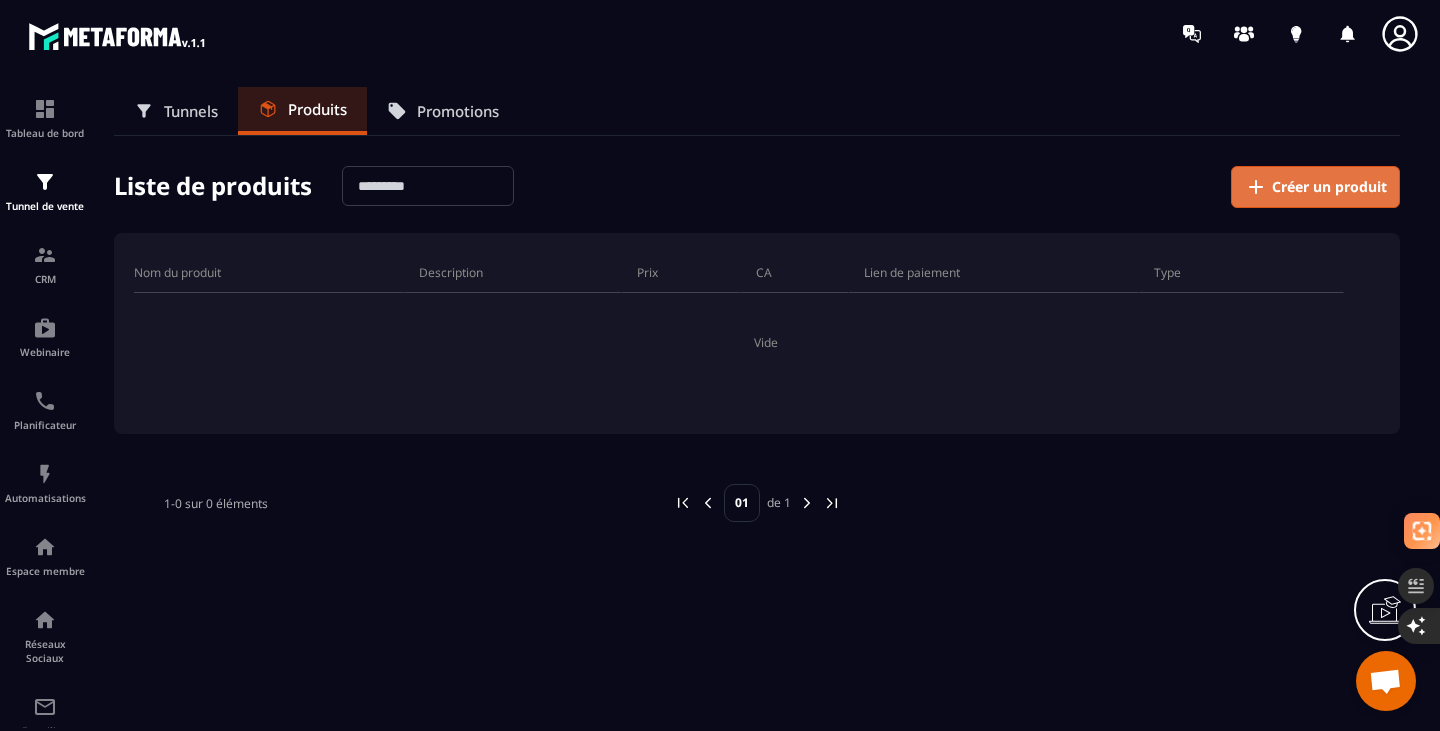 click on "Créer un produit" at bounding box center (1329, 187) 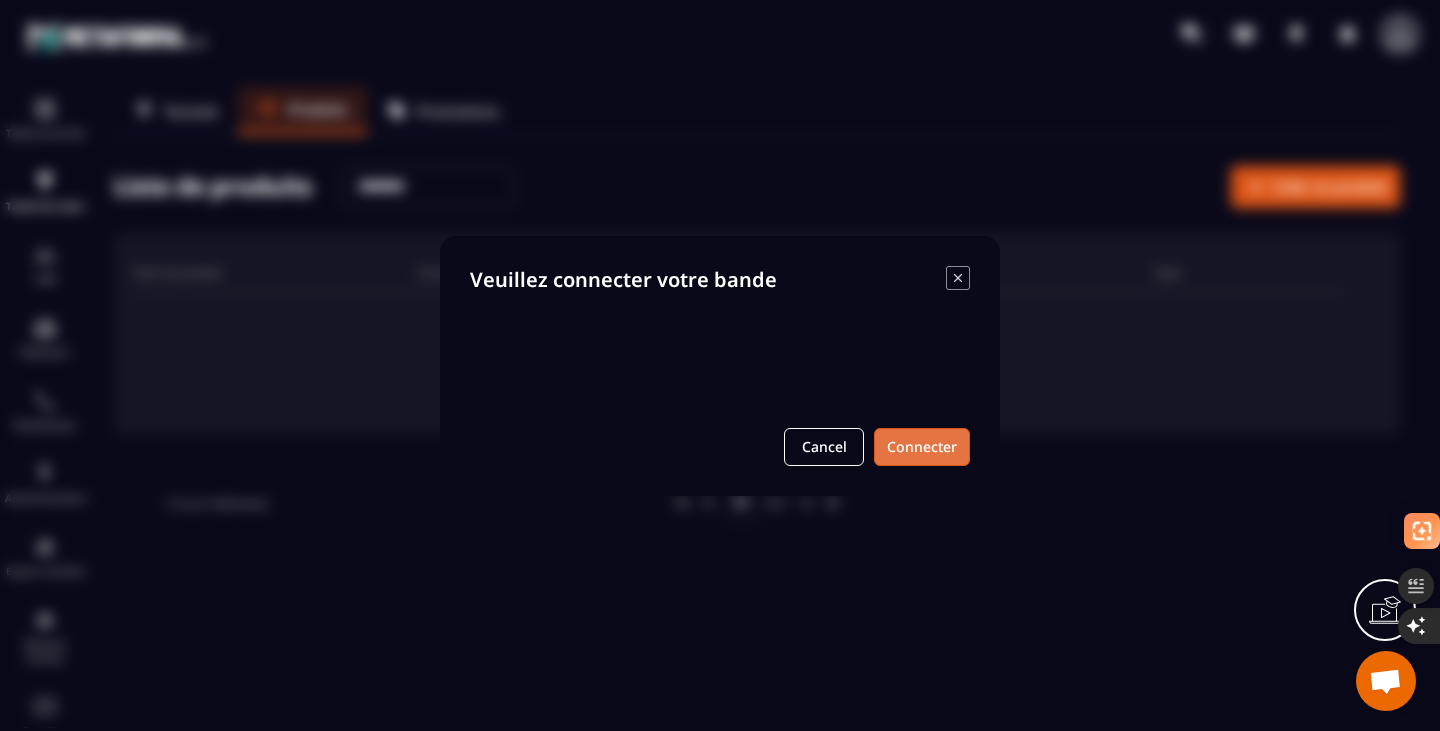 click on "Connecter" at bounding box center [922, 447] 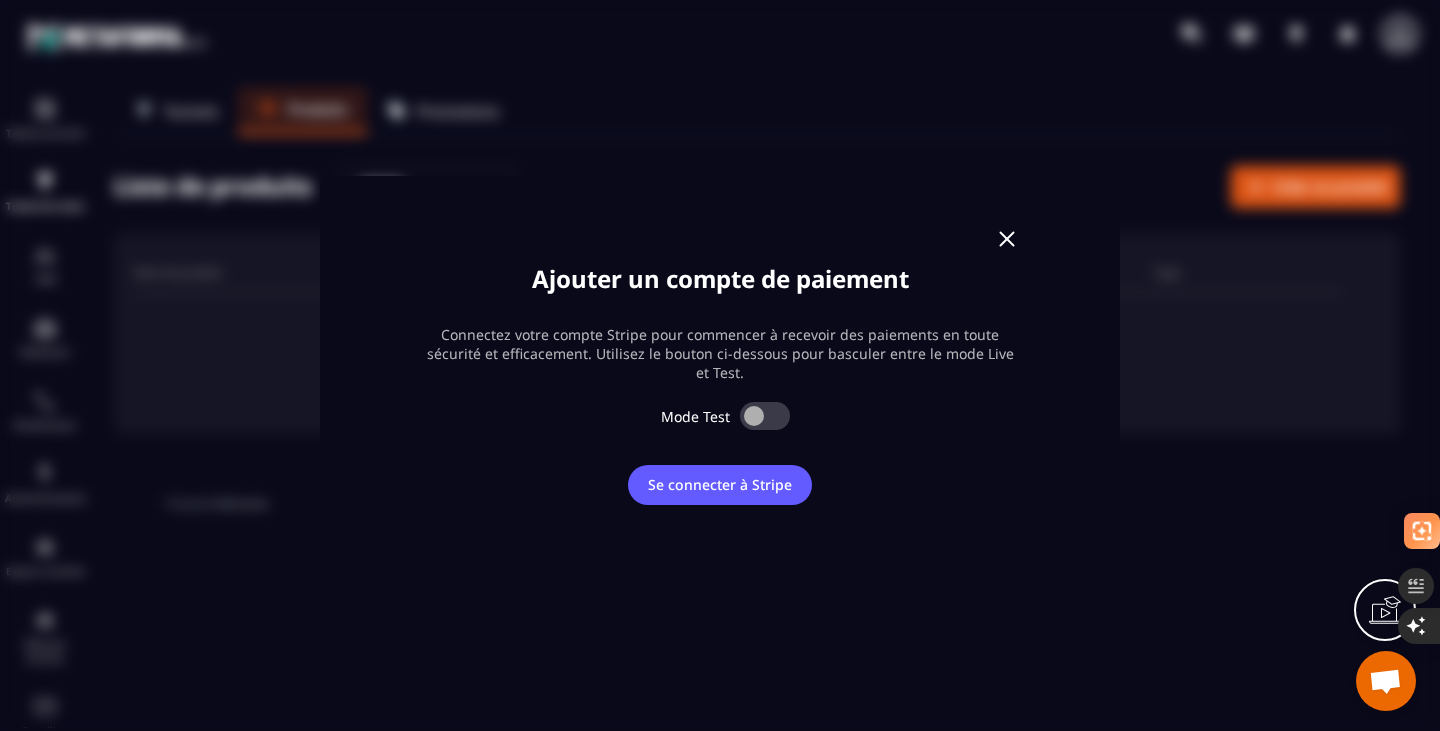 click at bounding box center (1007, 239) 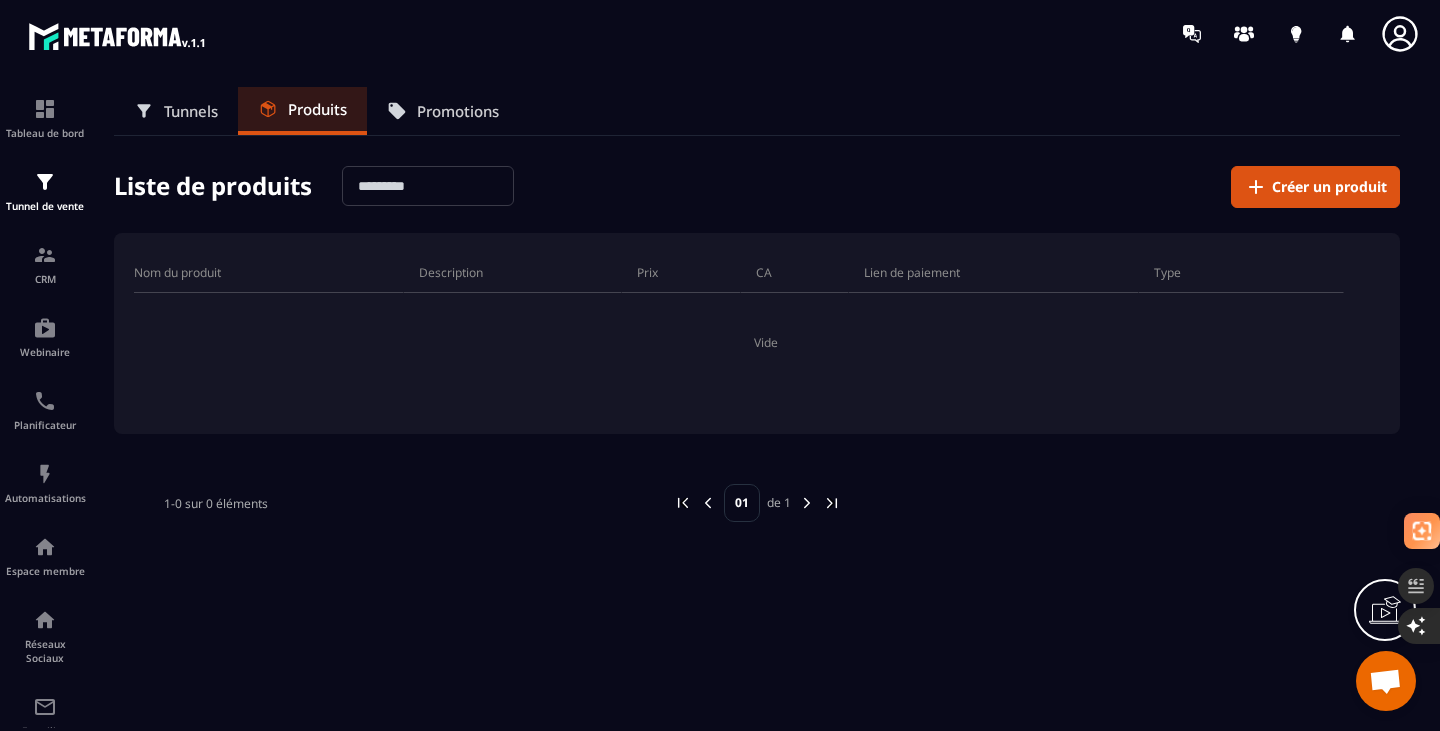 click on "Promotions" at bounding box center (458, 111) 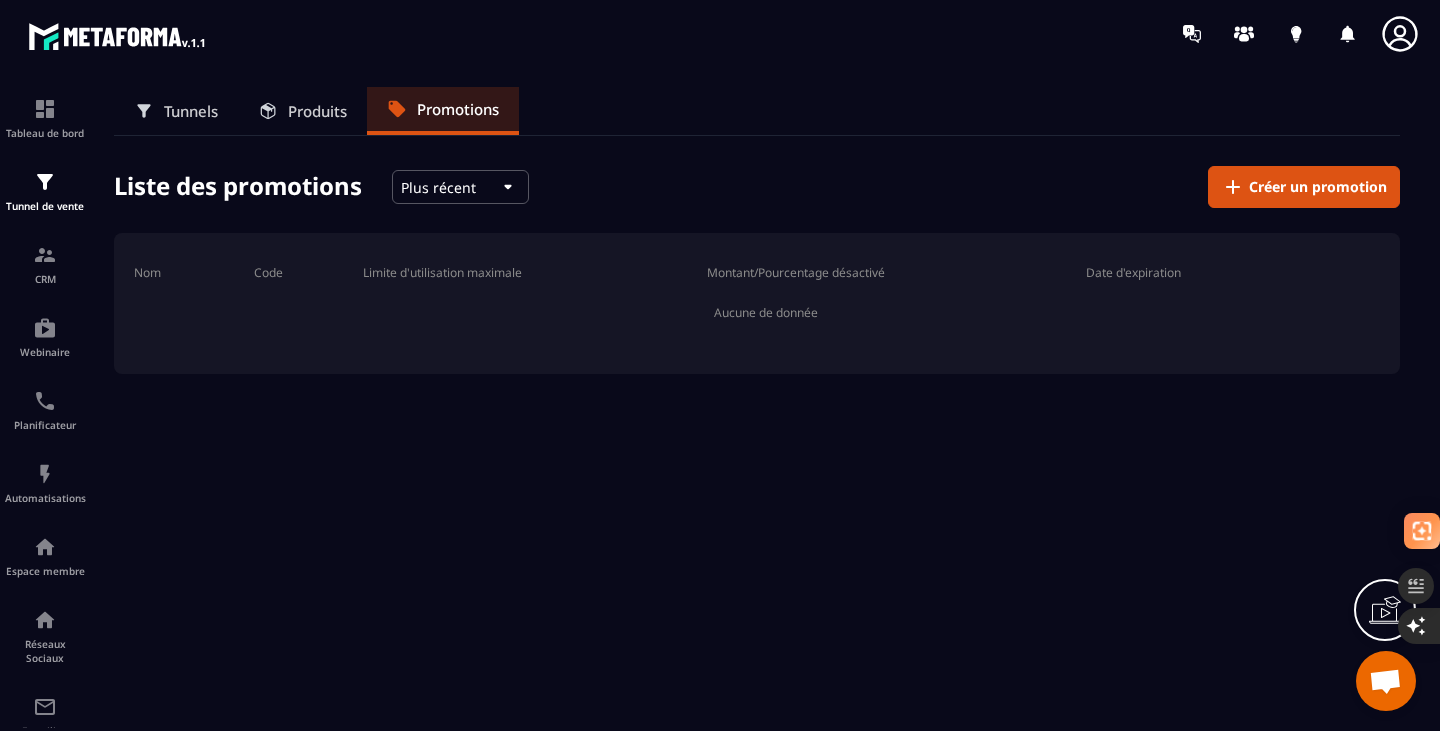 click on "Tunnels" at bounding box center [191, 111] 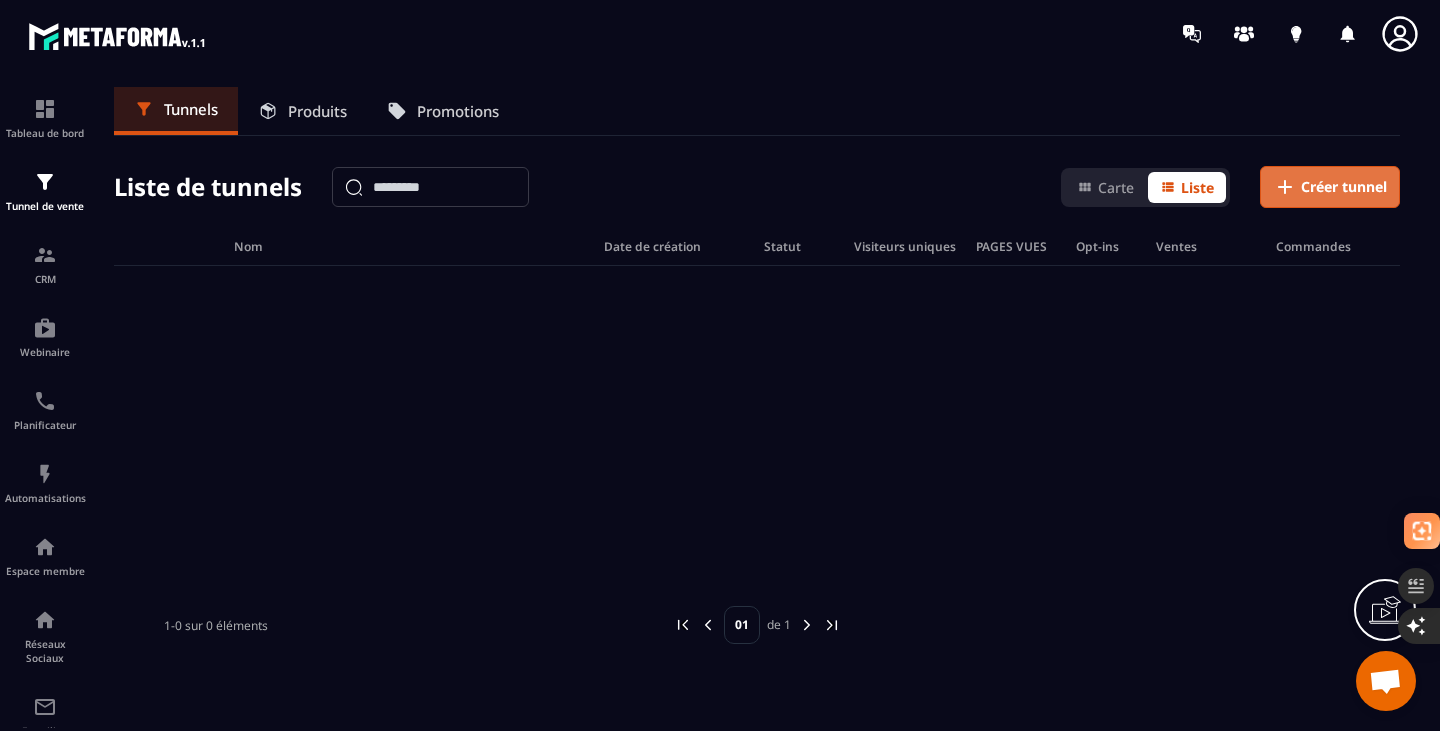 click on "Créer tunnel" at bounding box center (1344, 187) 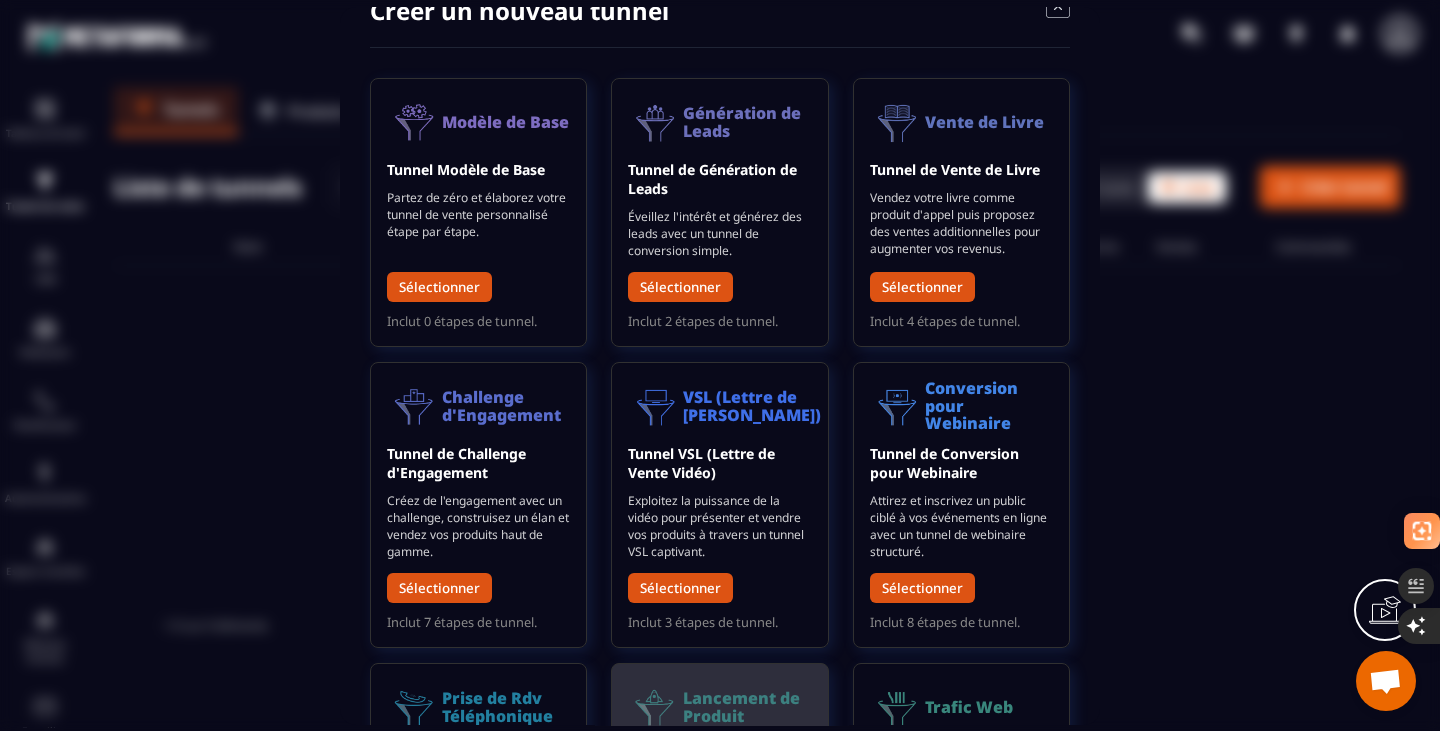 scroll, scrollTop: 0, scrollLeft: 0, axis: both 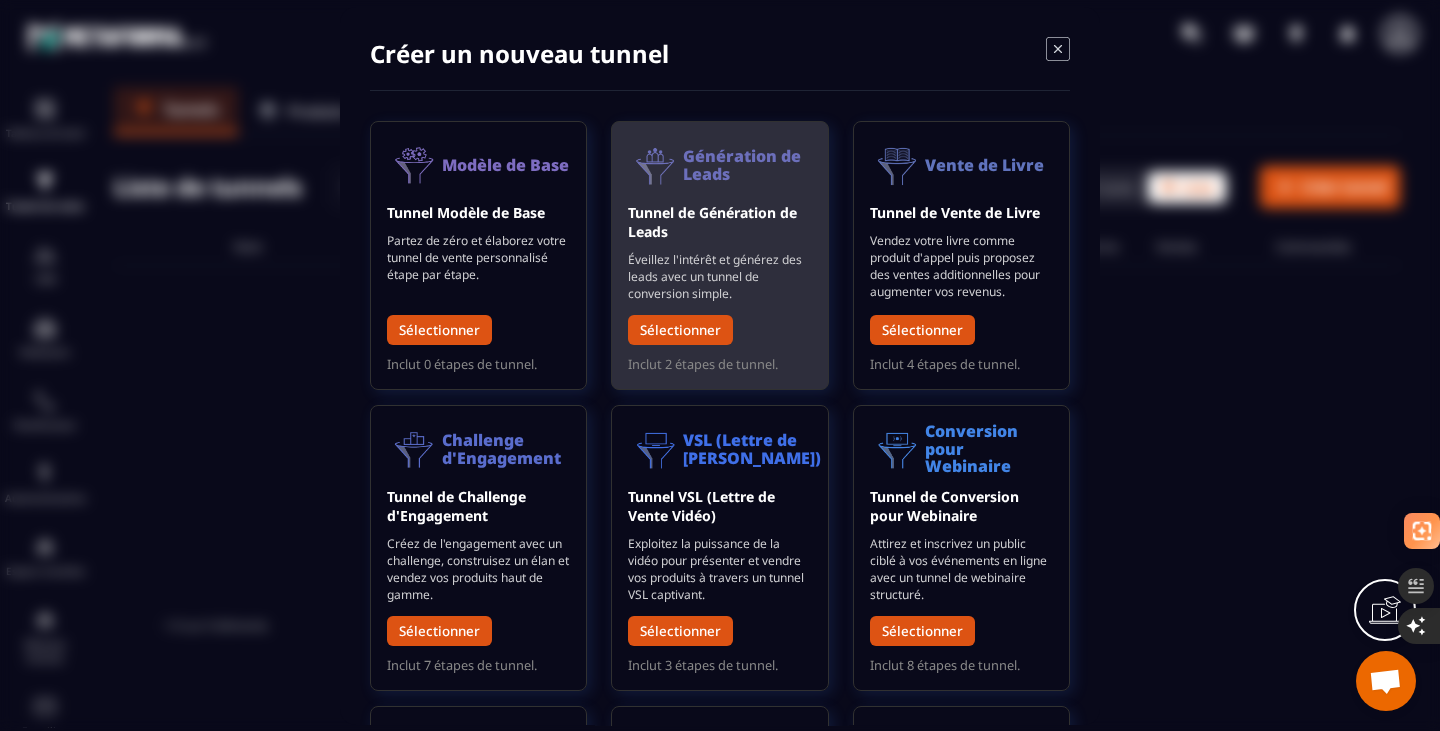 click on "Éveillez l'intérêt et générez des leads avec un tunnel de conversion simple." at bounding box center (719, 276) 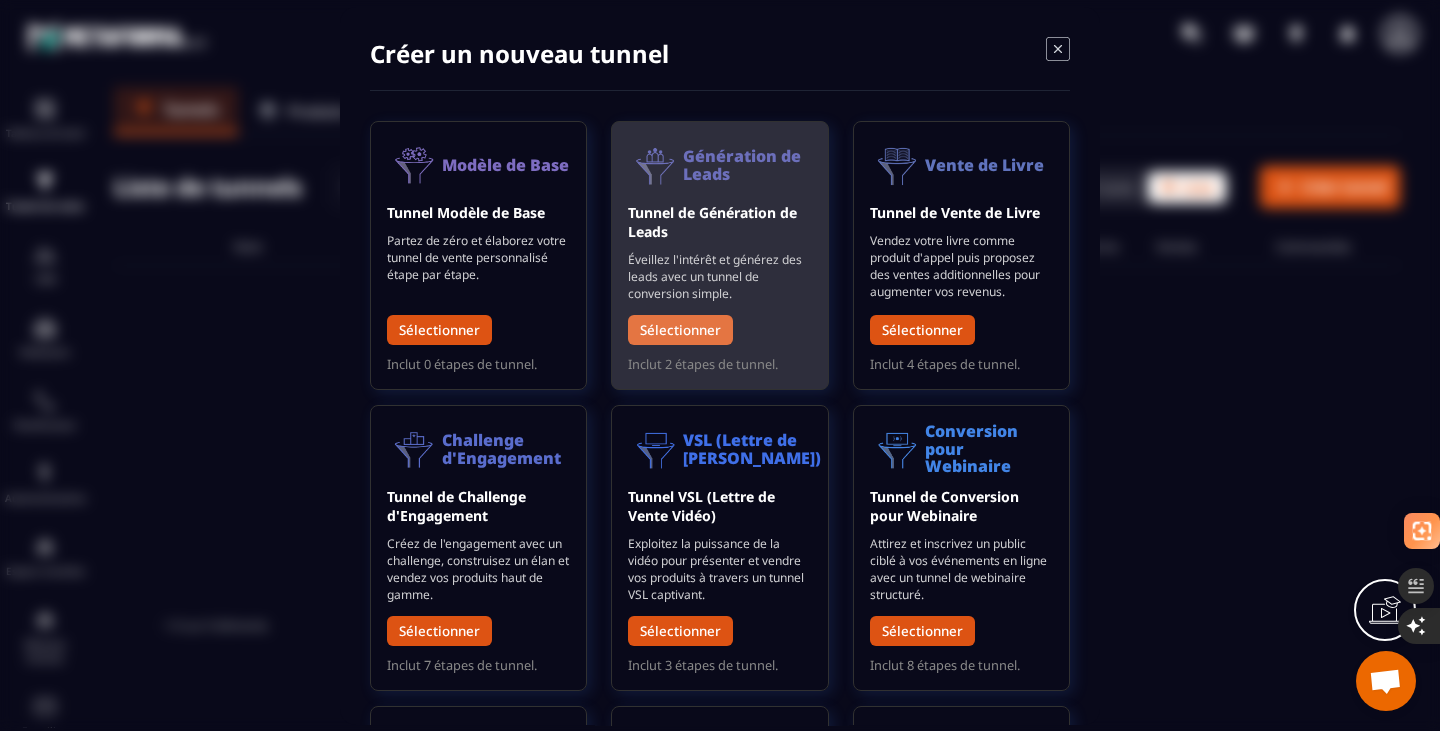 click on "Sélectionner" at bounding box center [680, 330] 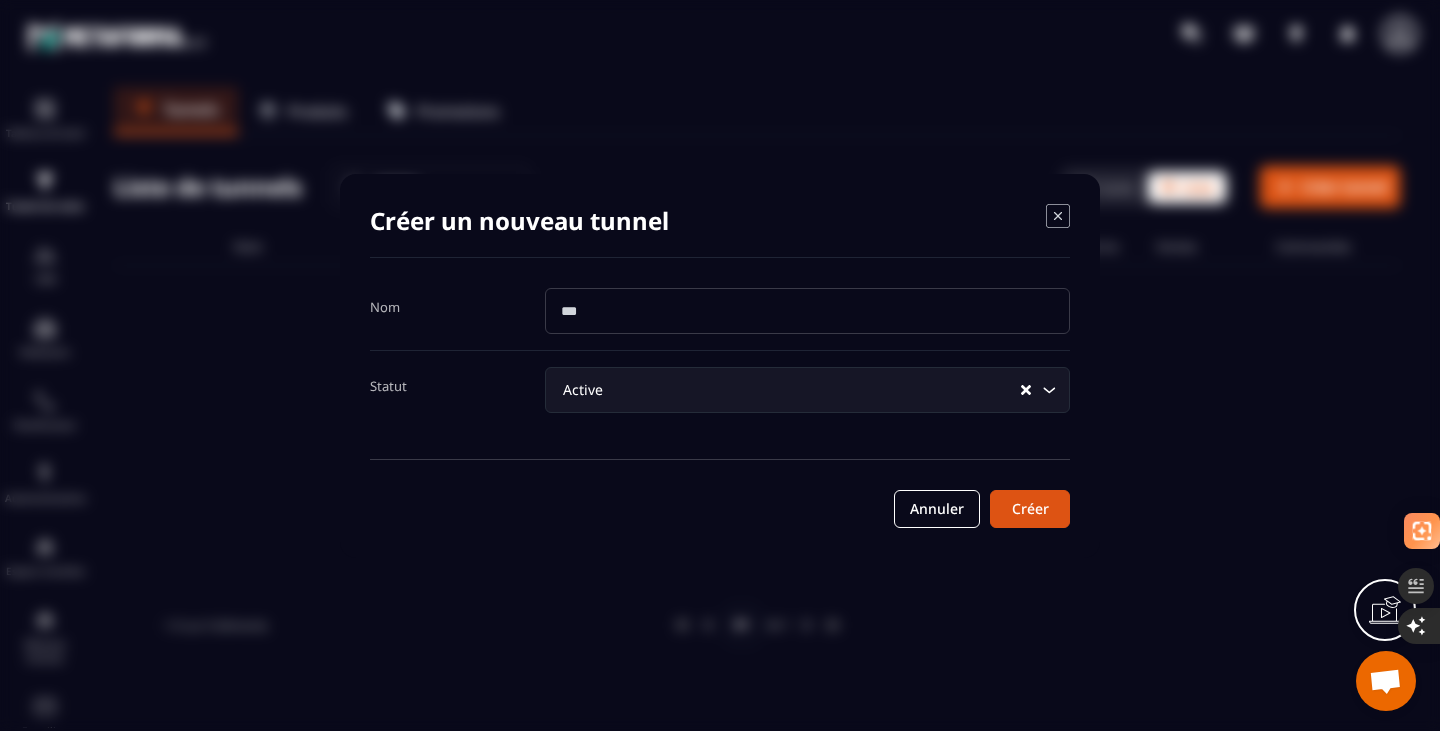 click at bounding box center (807, 311) 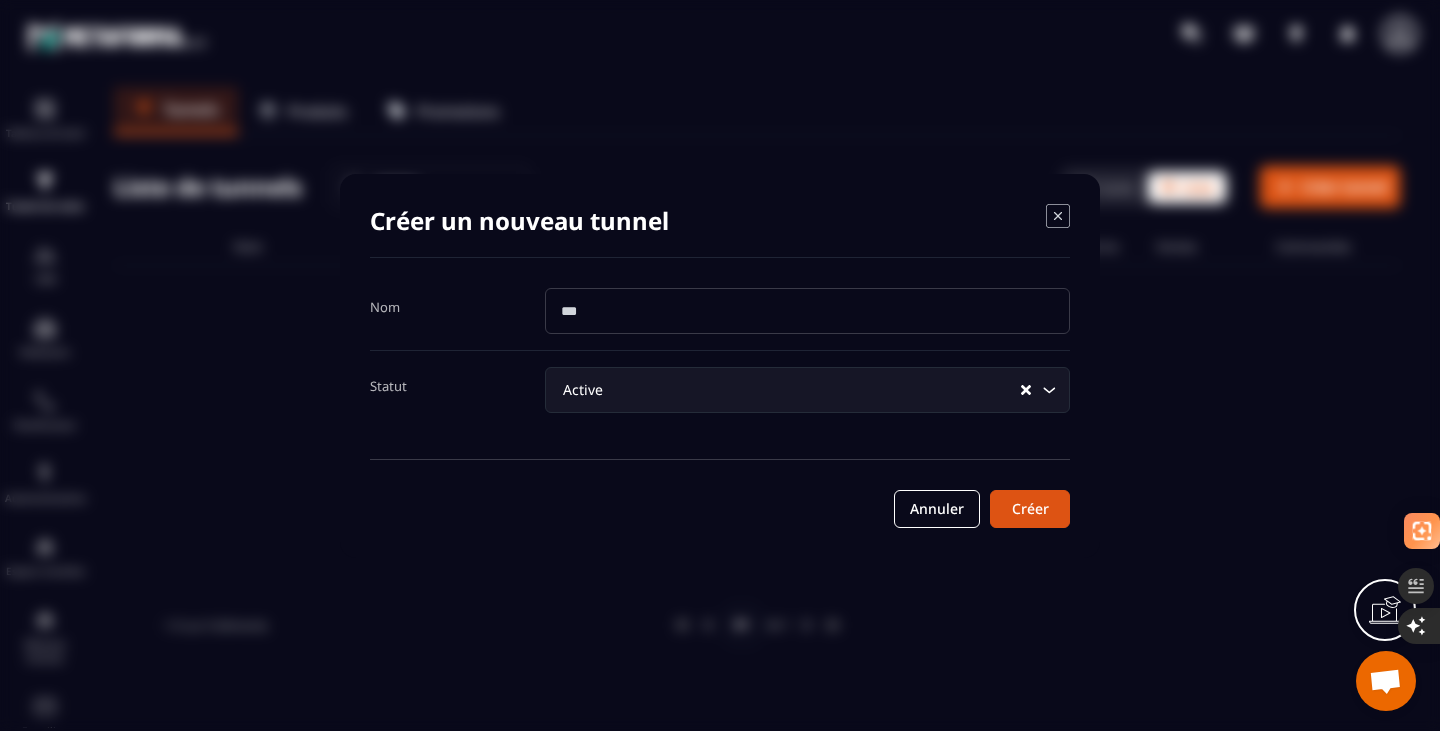 type on "*" 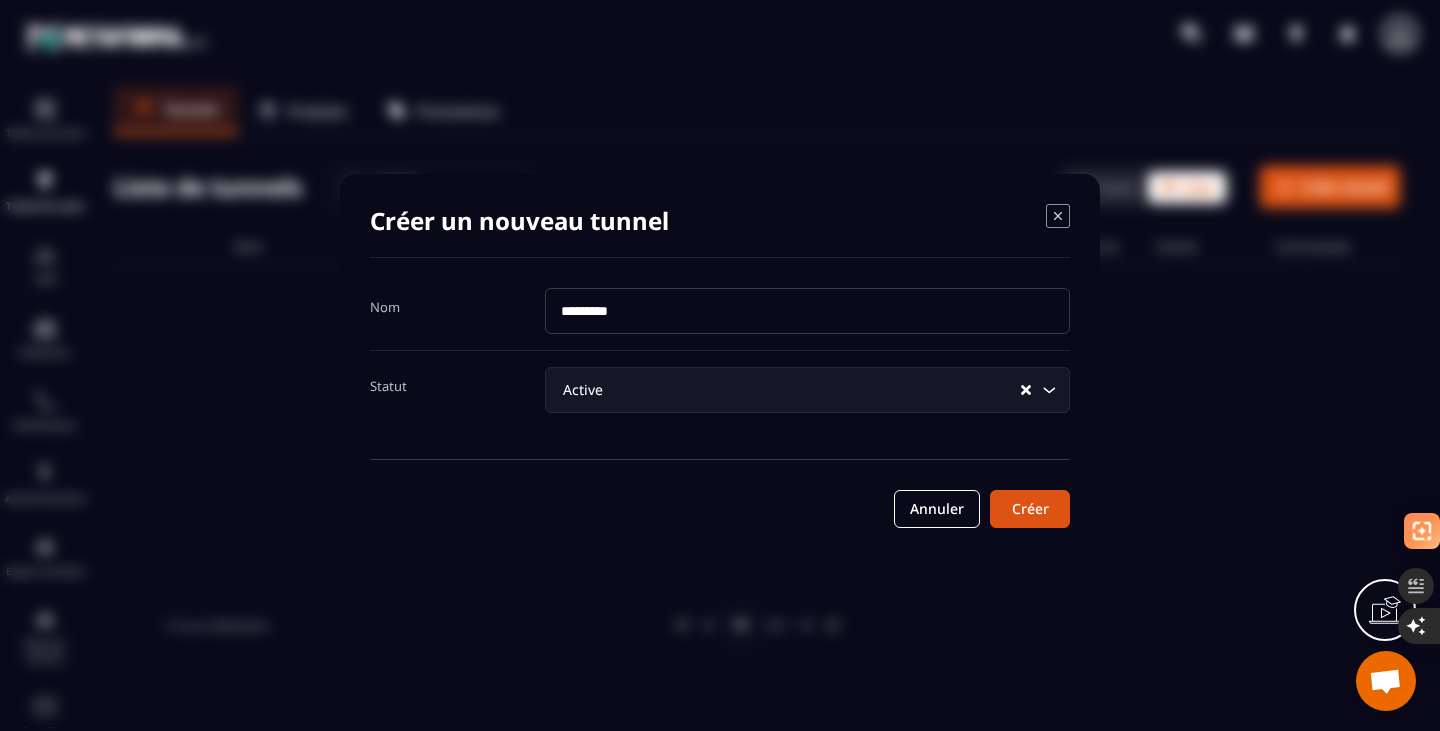 type on "*********" 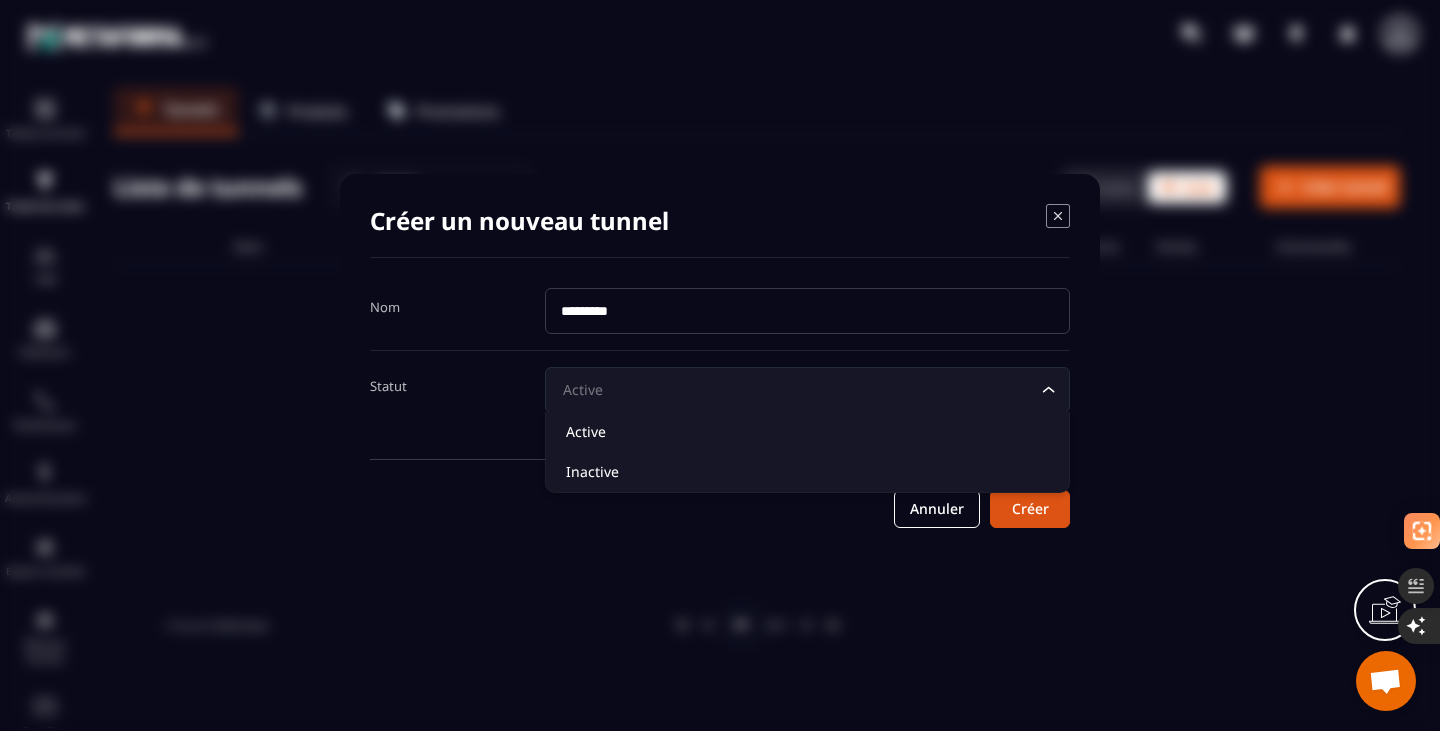 click on "Active Loading..." 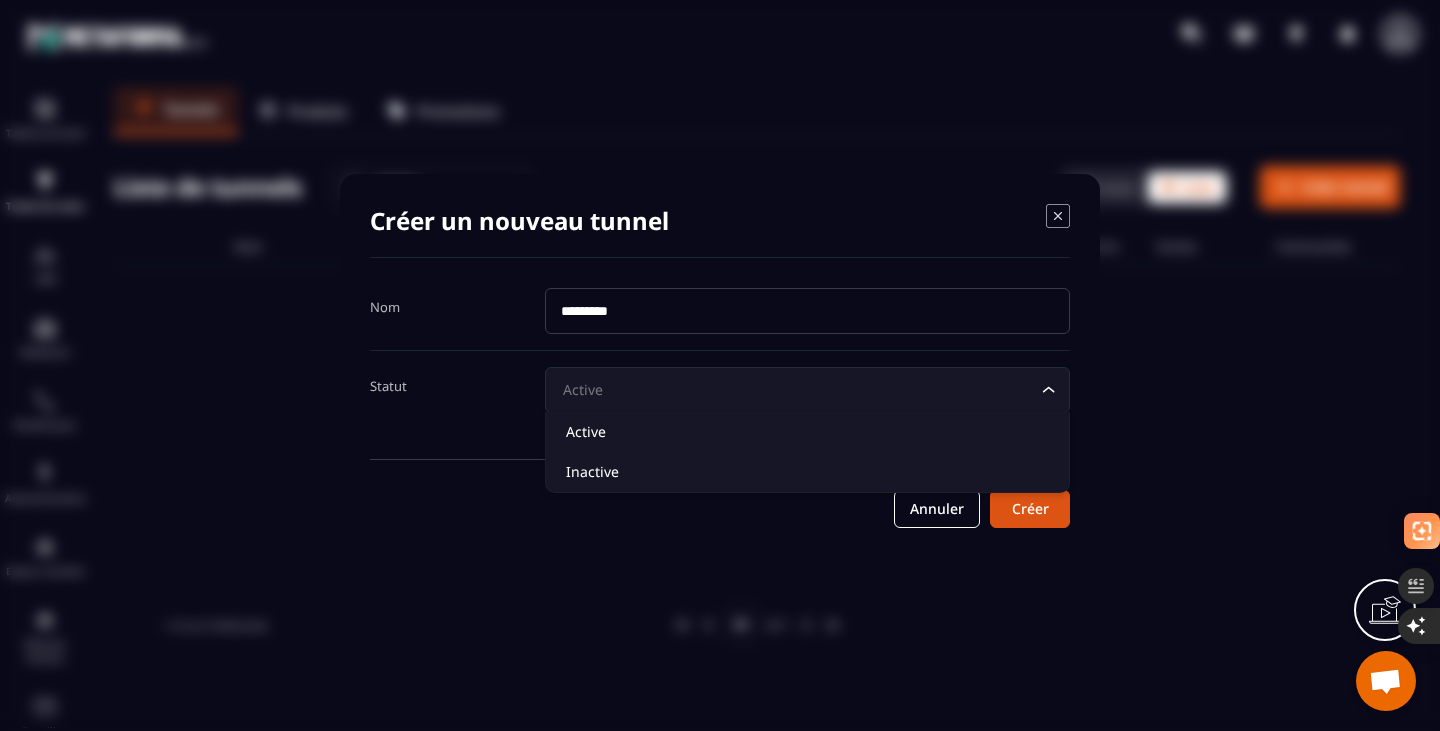 click on "Active Loading..." 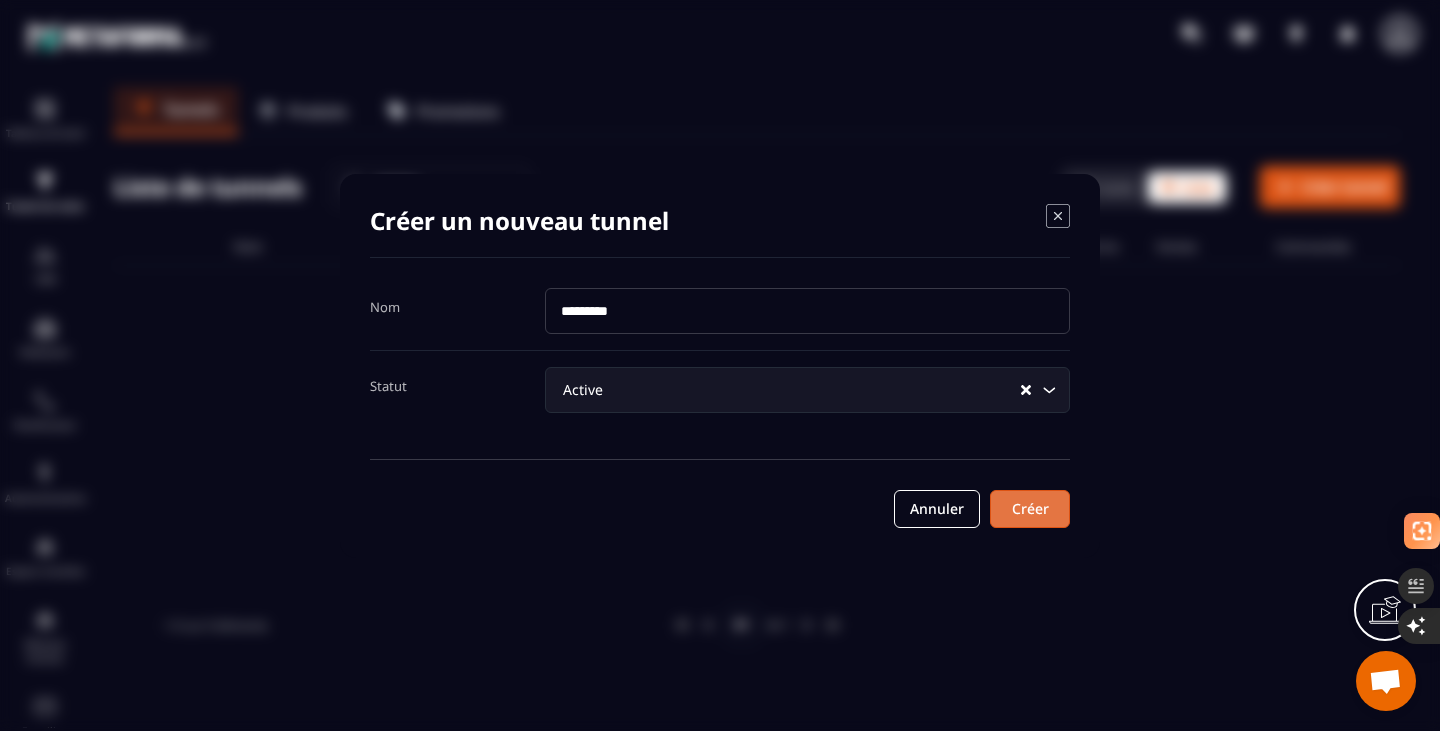 click on "Créer" at bounding box center [1030, 509] 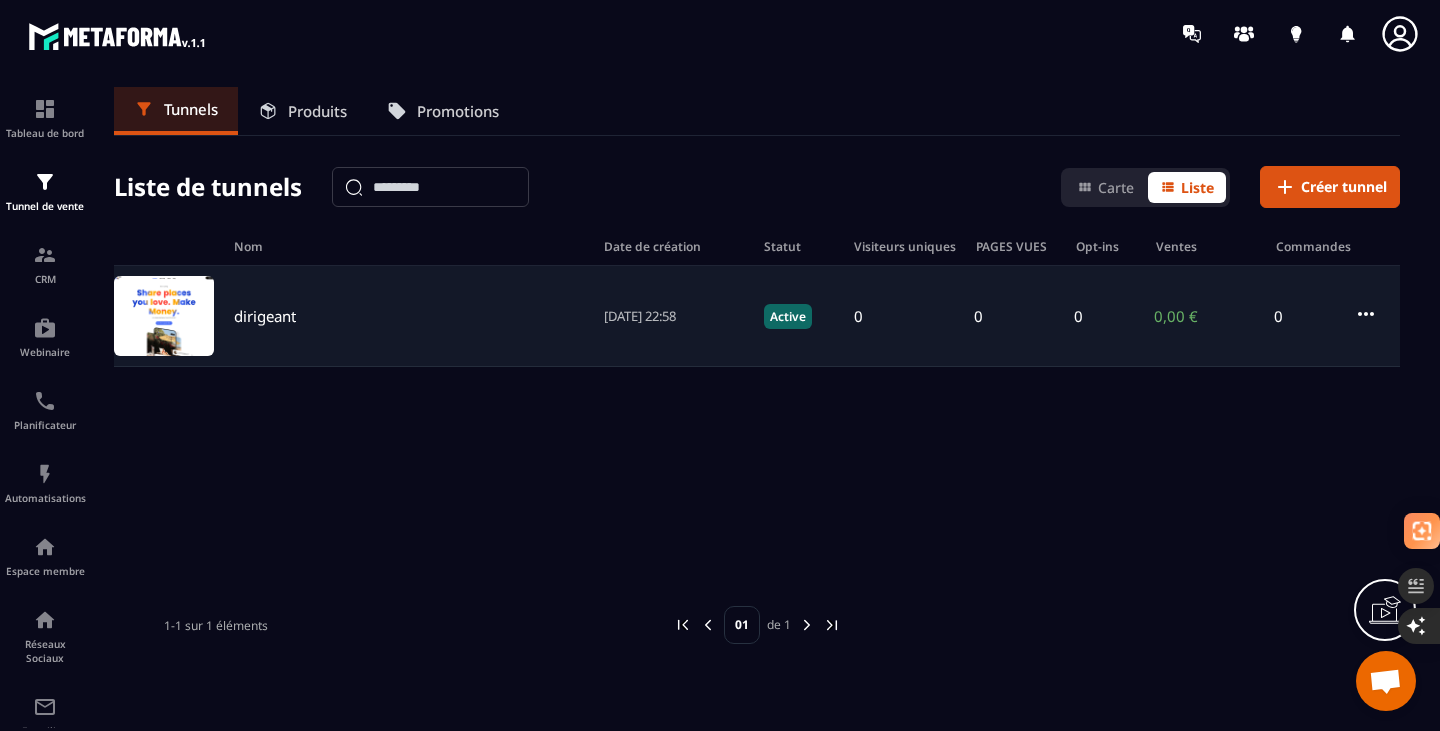 click at bounding box center [164, 316] 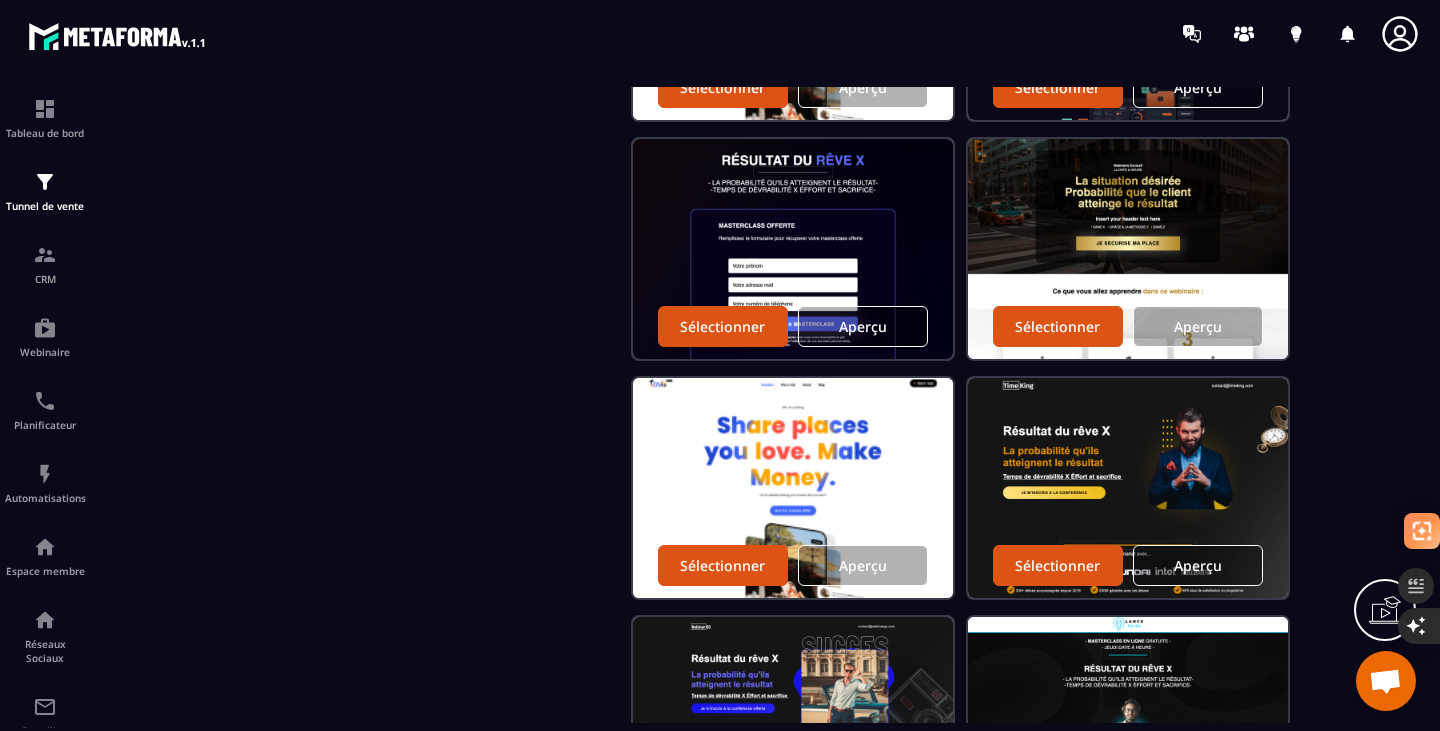 scroll, scrollTop: 1071, scrollLeft: 0, axis: vertical 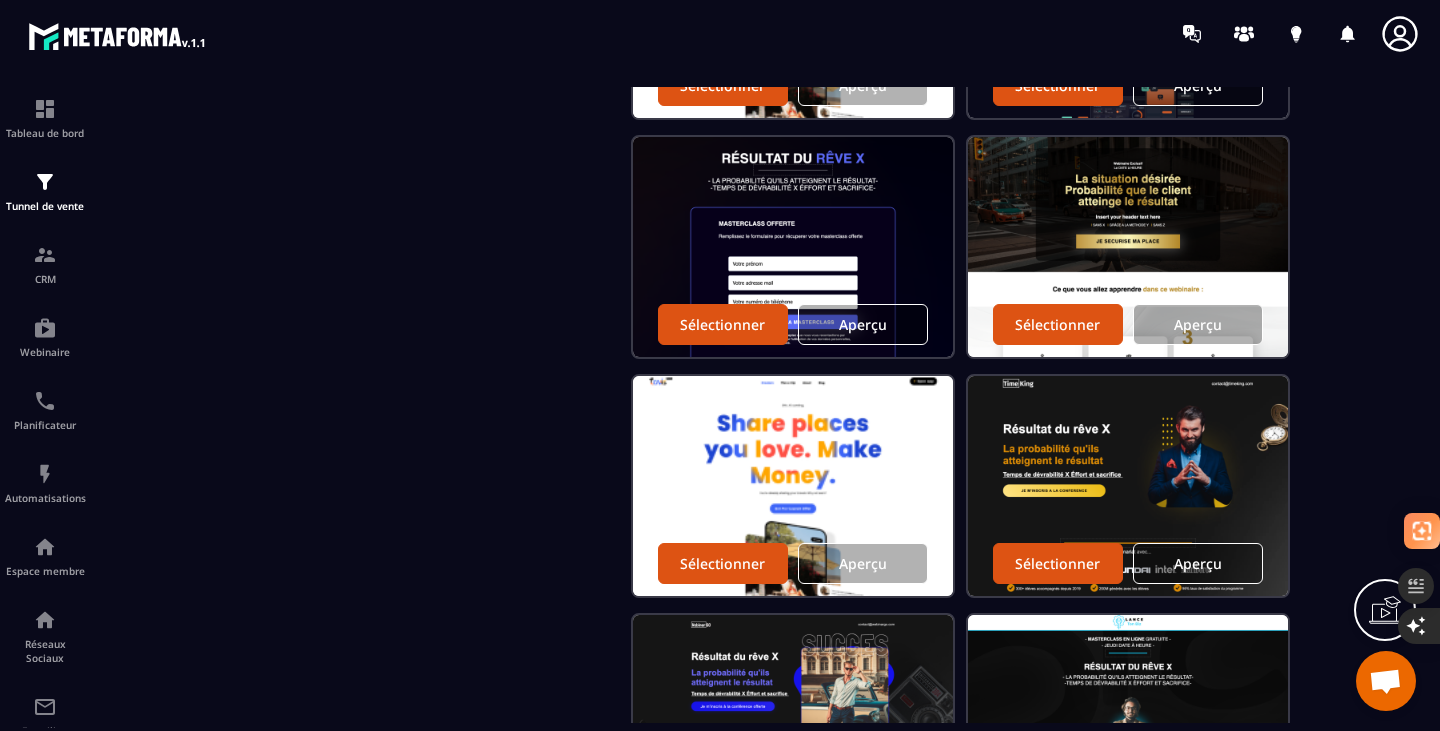 click on "Sélectionner Aperçu" at bounding box center (1128, 563) 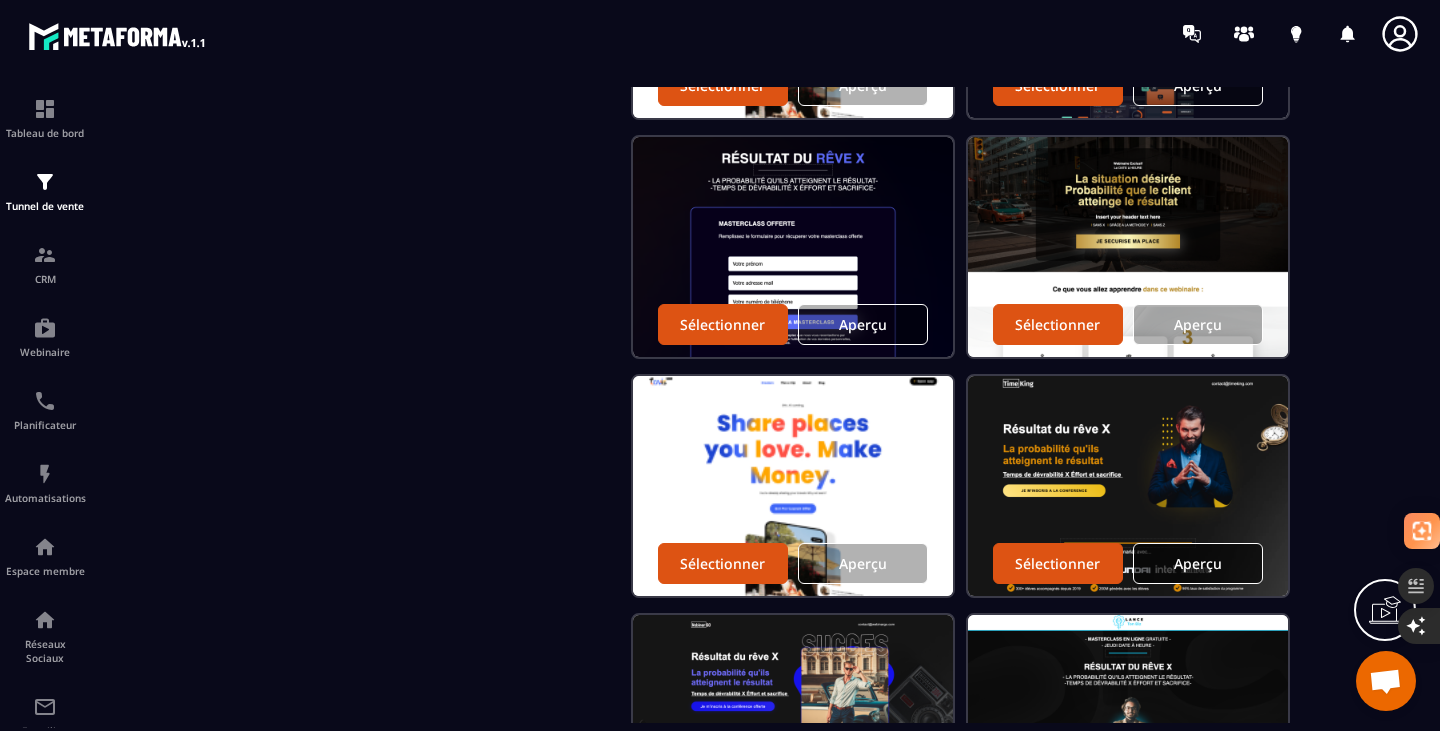 click on "Aperçu" at bounding box center [1198, 563] 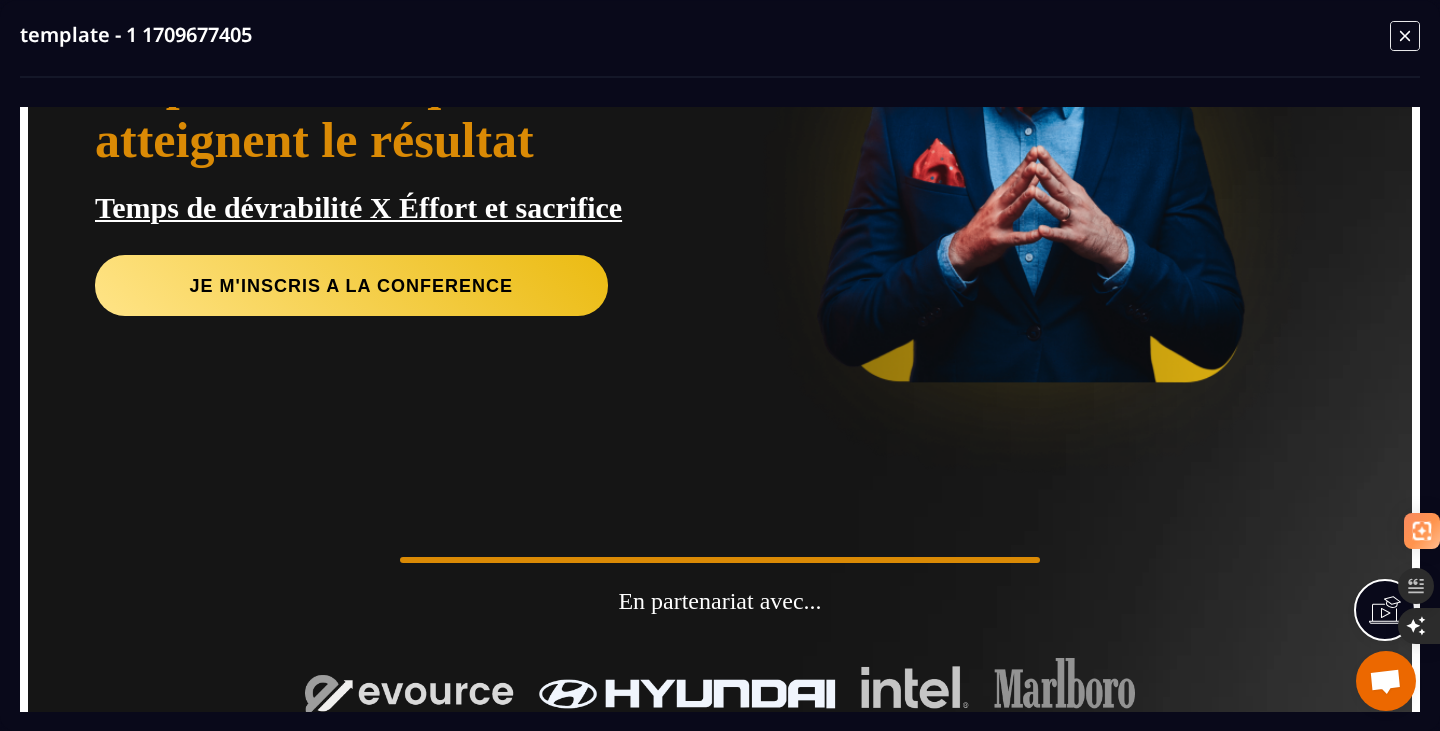 scroll, scrollTop: 0, scrollLeft: 0, axis: both 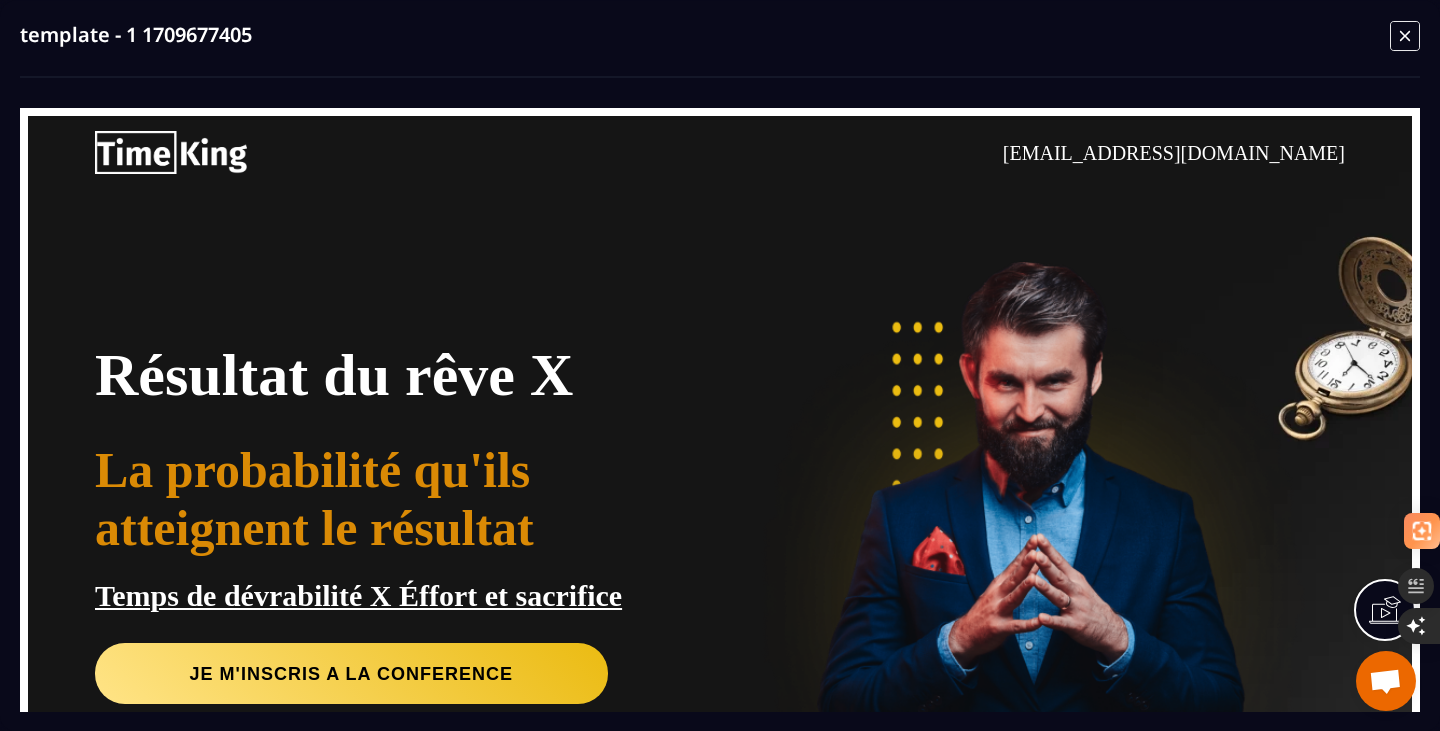 click on "template - 1 1709677405" at bounding box center [720, 365] 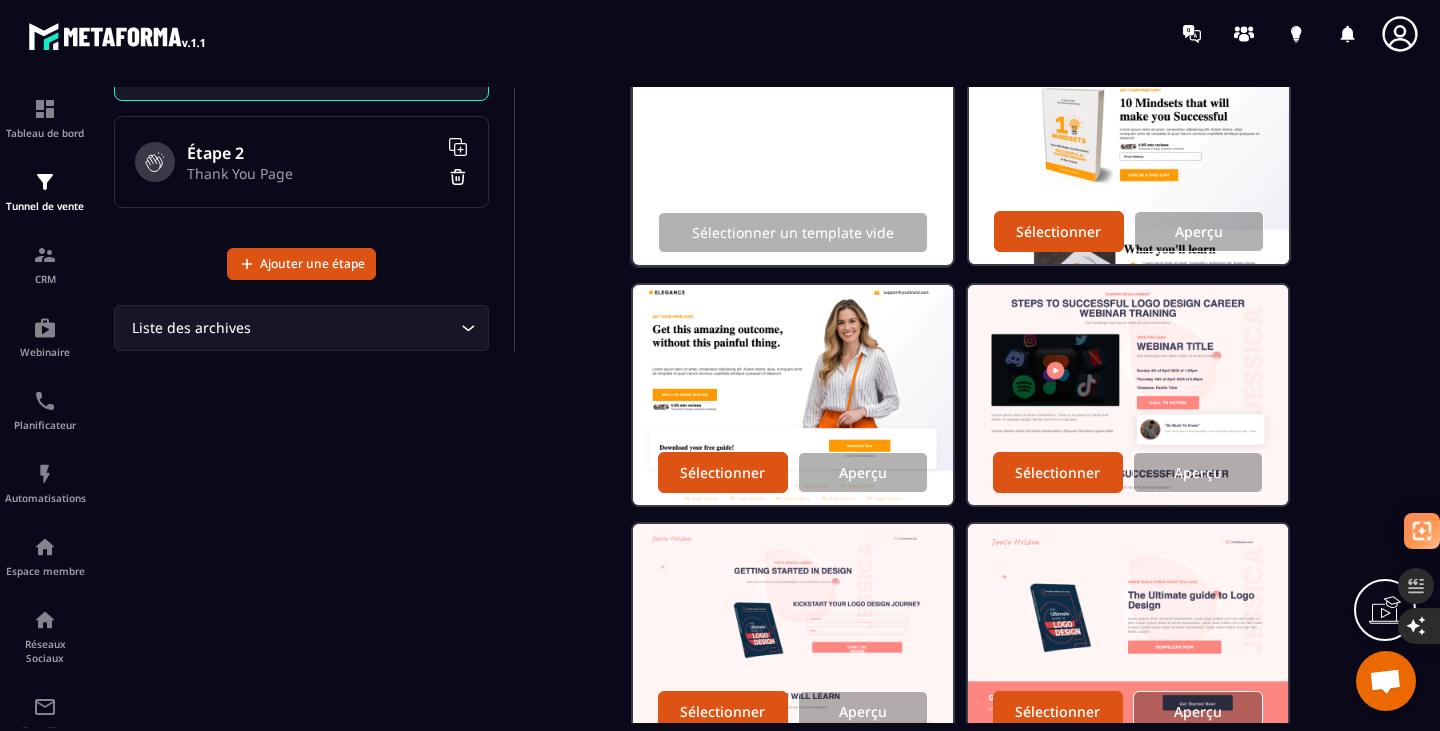 scroll, scrollTop: 207, scrollLeft: 0, axis: vertical 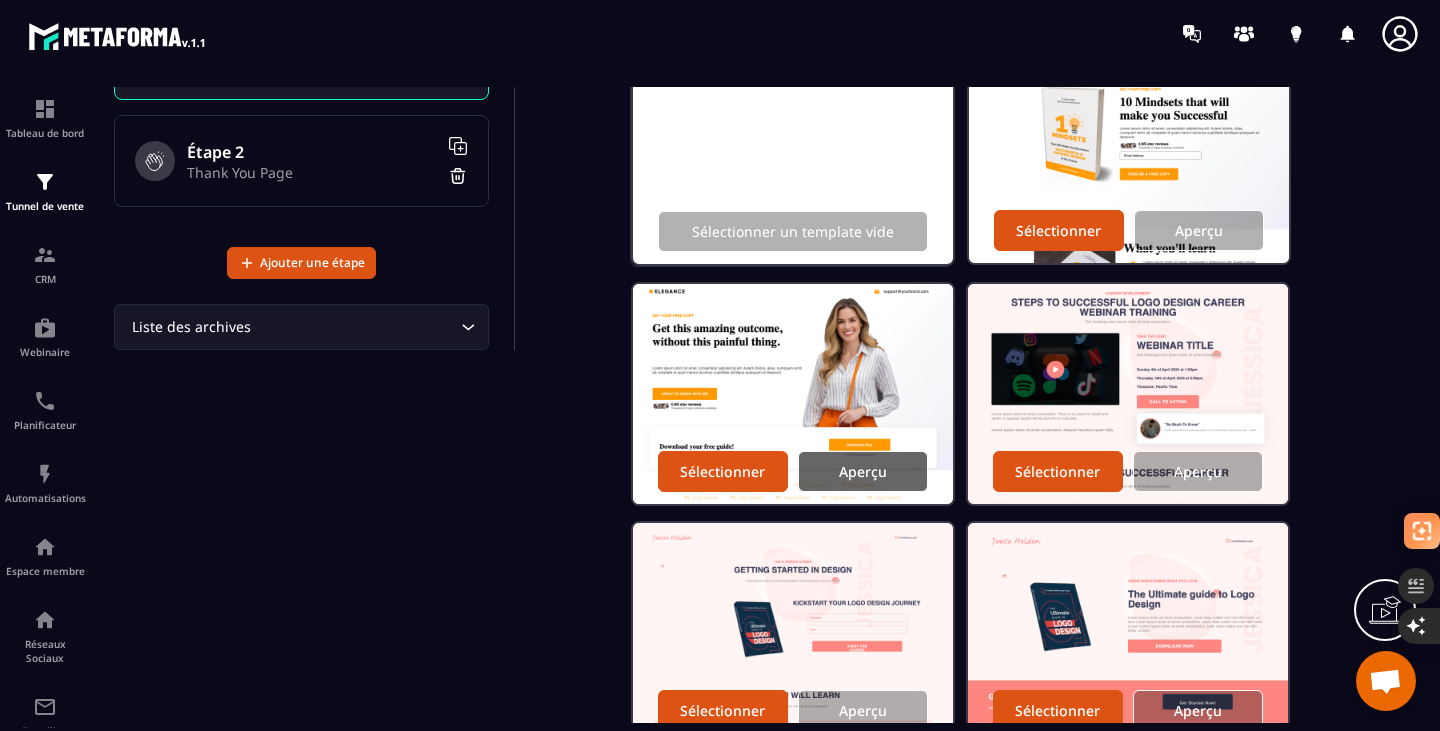 click on "Aperçu" at bounding box center [863, 471] 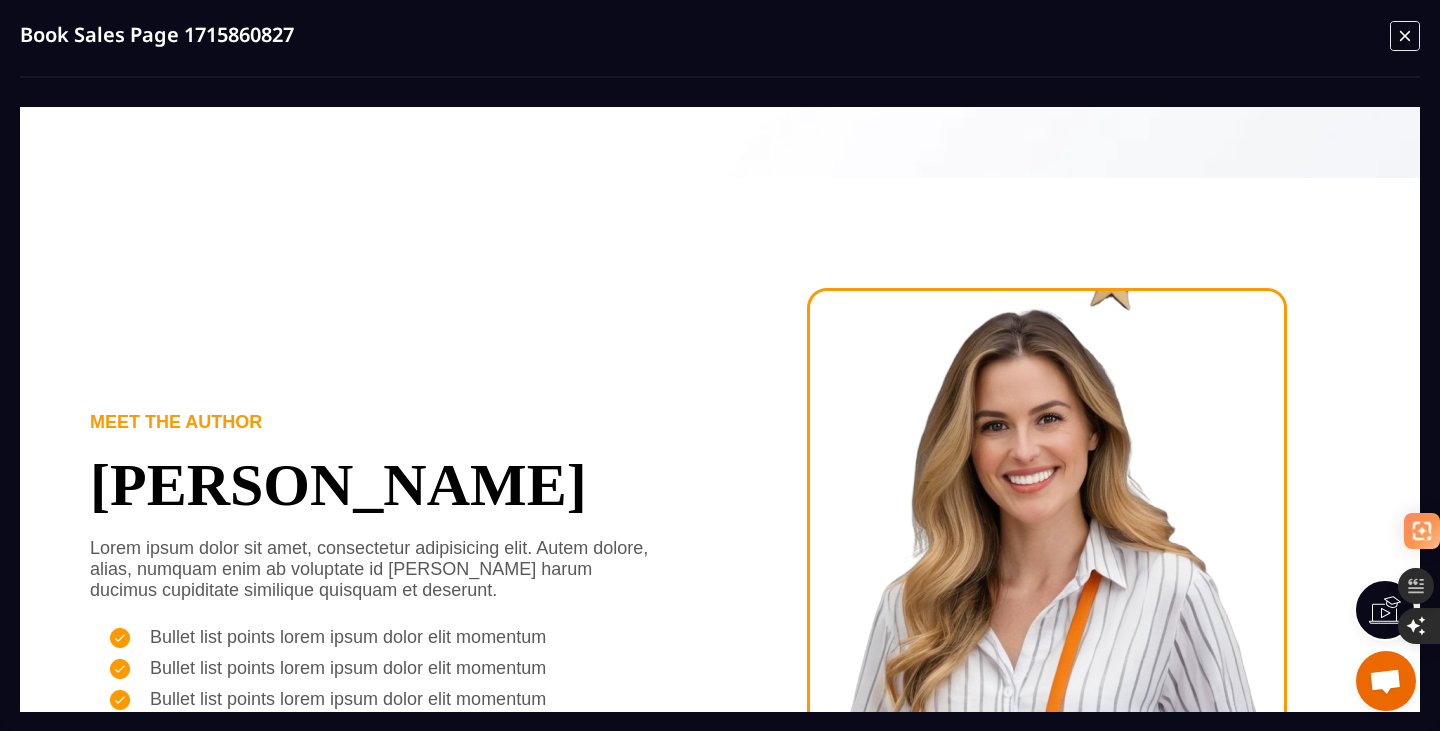 scroll, scrollTop: 2916, scrollLeft: 0, axis: vertical 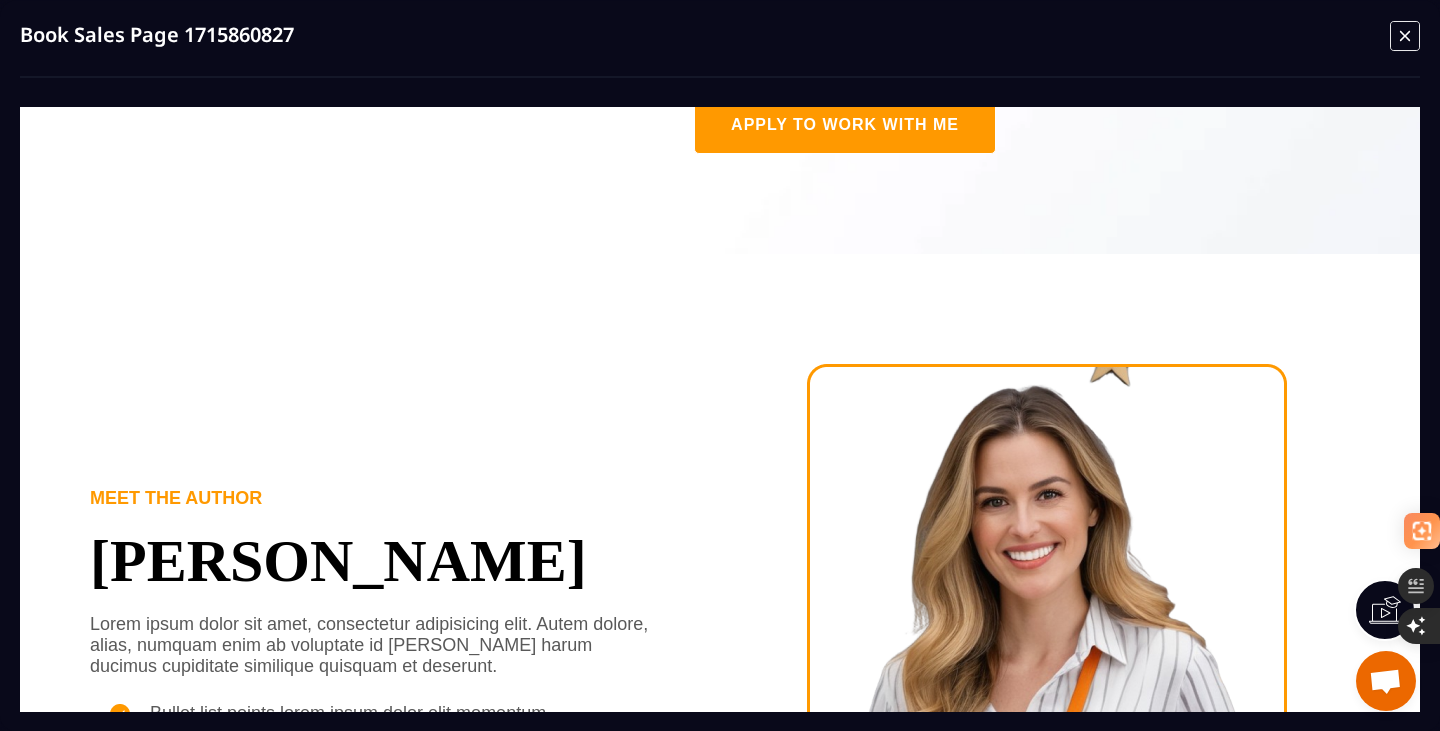 click on "Book Sales Page 1715860827" at bounding box center [720, 48] 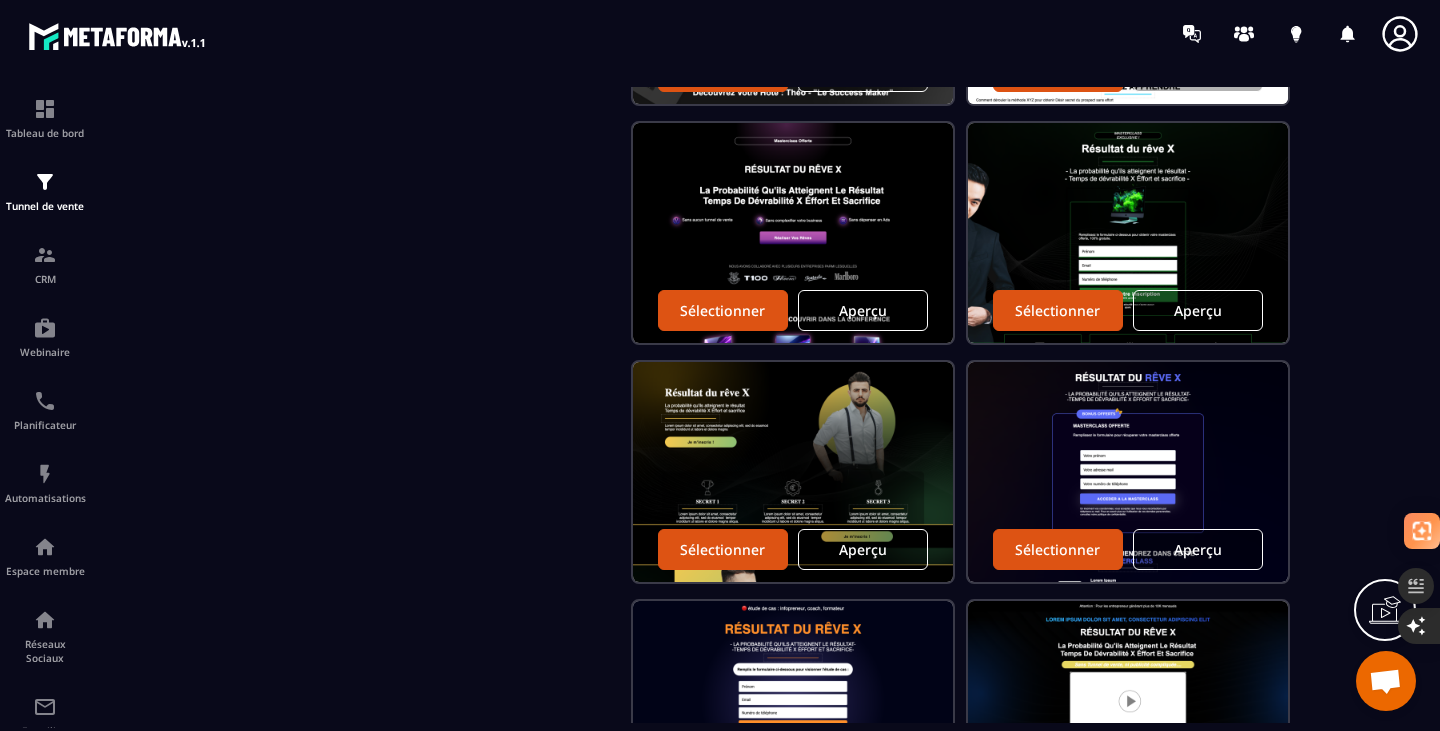 scroll, scrollTop: 1803, scrollLeft: 0, axis: vertical 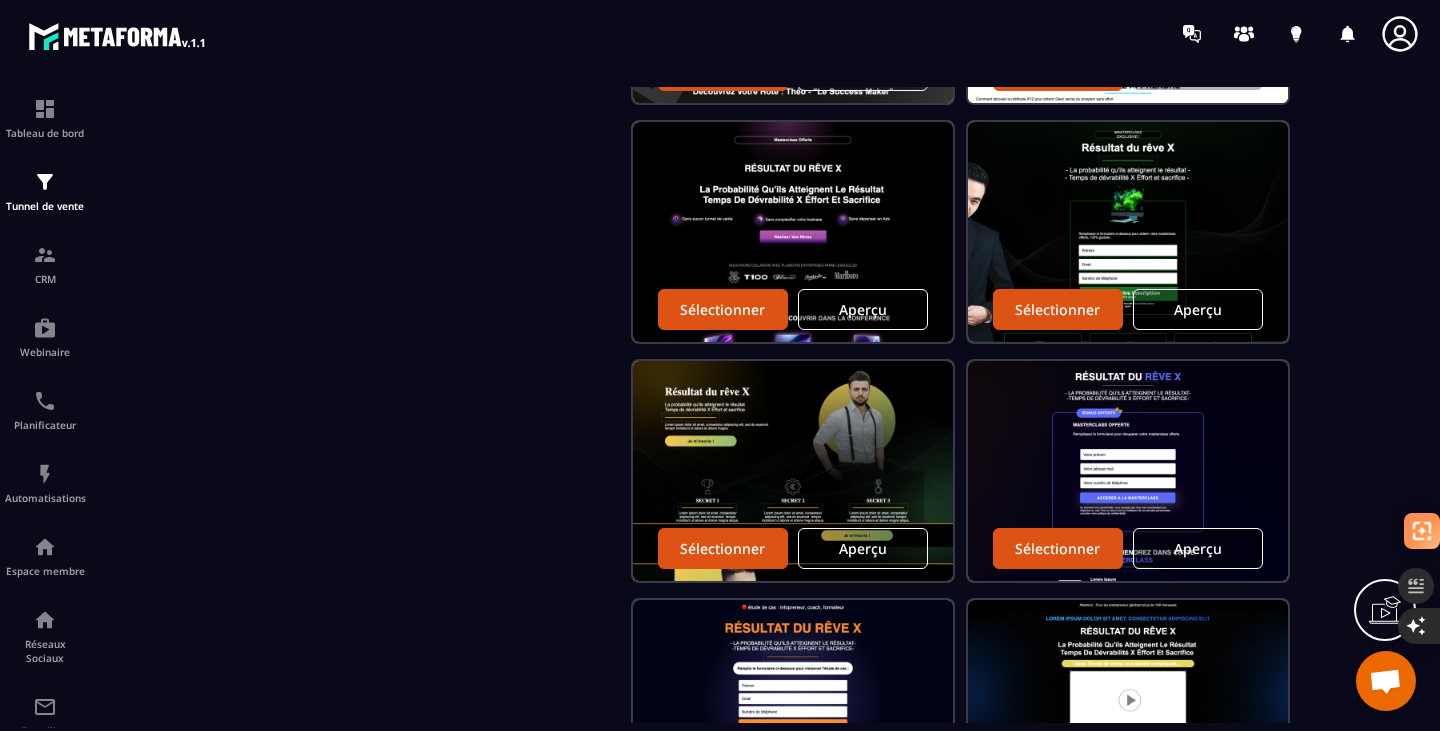 click at bounding box center (793, 471) 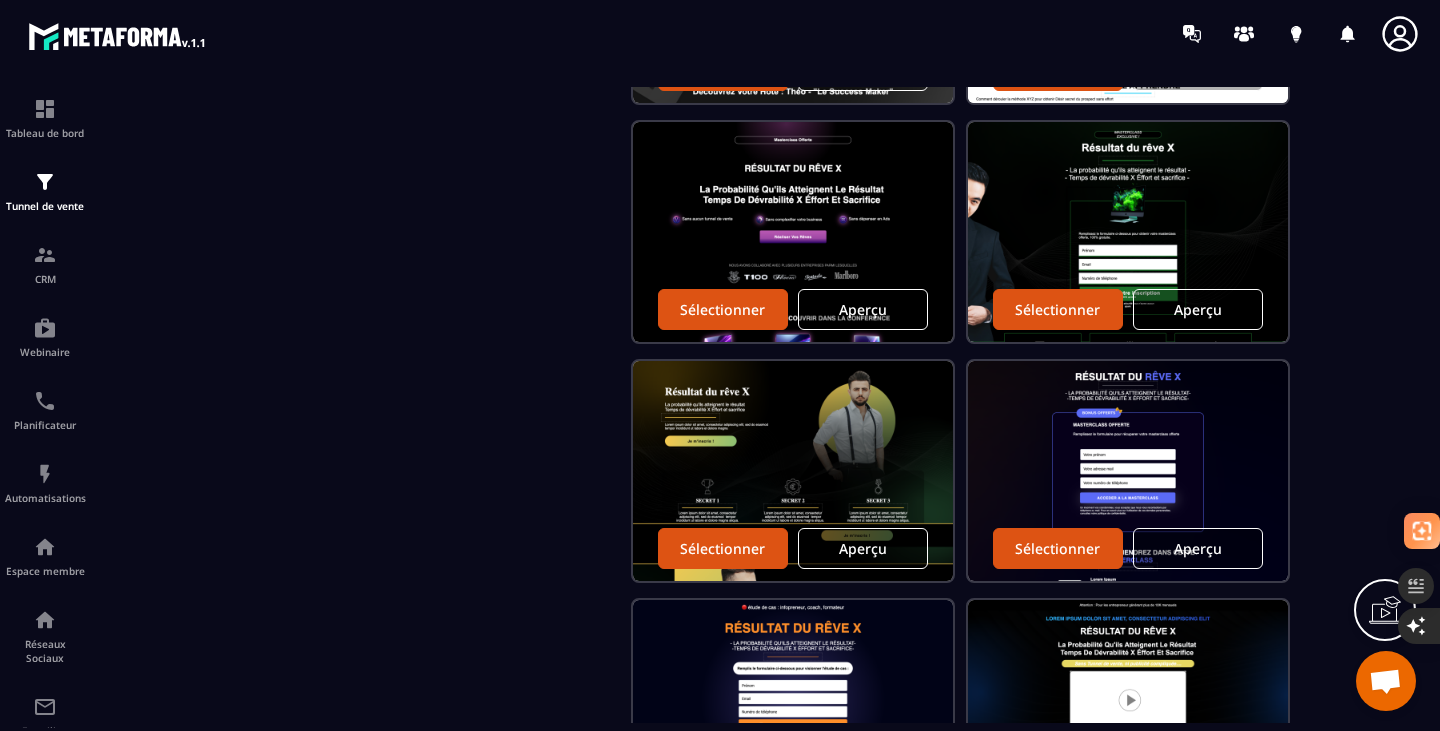 click on "Aperçu" at bounding box center (863, 548) 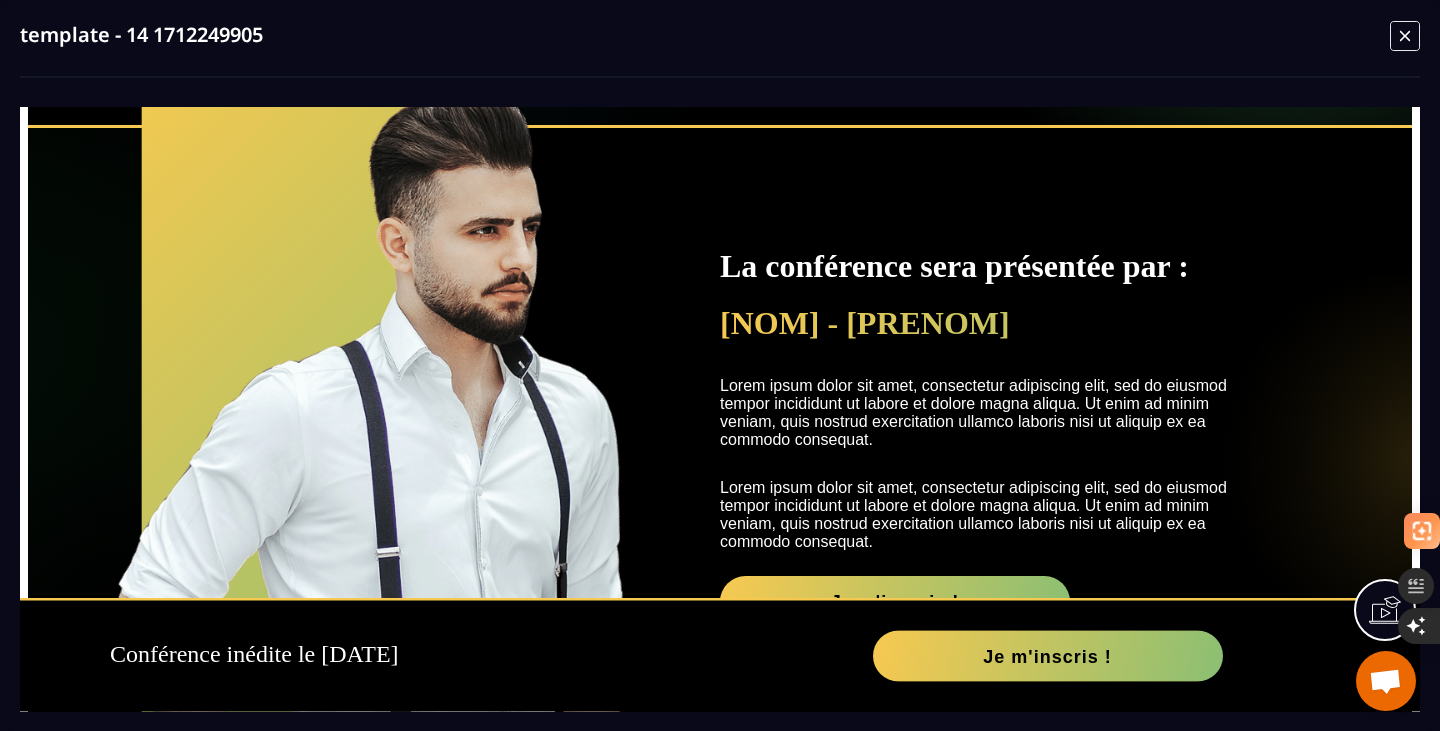 scroll, scrollTop: 960, scrollLeft: 0, axis: vertical 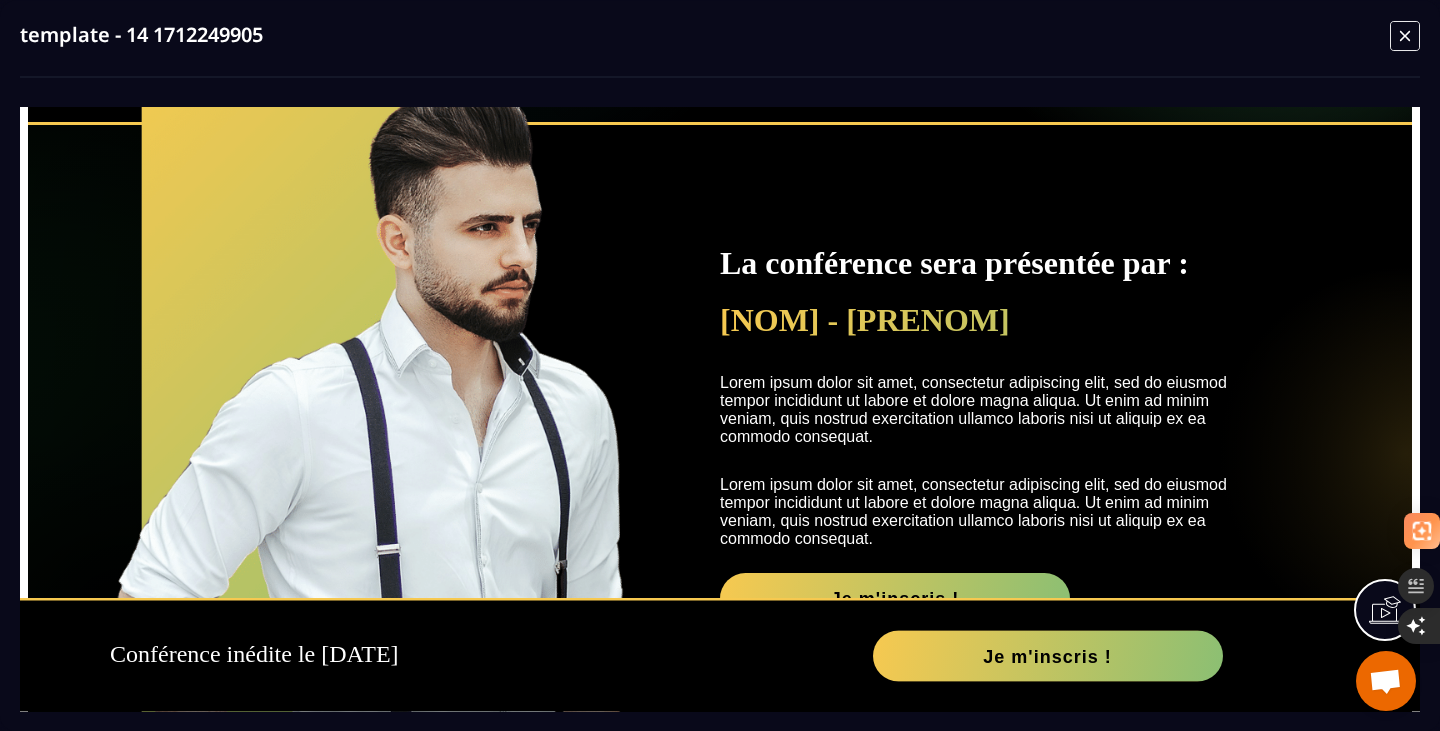click on "Lorem ipsum dolor sit amet, consectetur adipiscing elit, sed do eiusmod  tempor incididunt ut labore et dolore magna aliqua. Ut enim ad minim  veniam, quis nostrud exercitation ullamco laboris nisi ut aliquip ex ea  commodo consequat." at bounding box center (1032, 512) 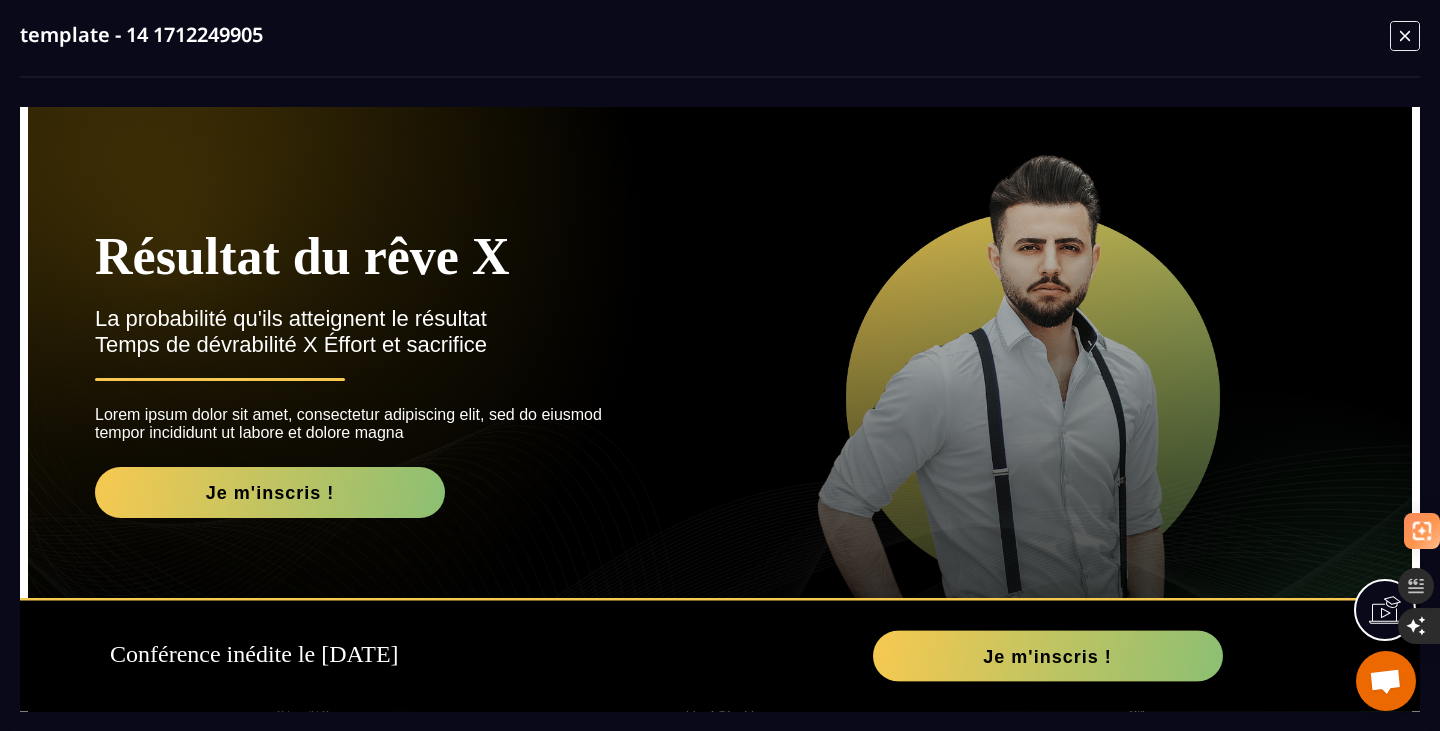 scroll, scrollTop: 0, scrollLeft: 0, axis: both 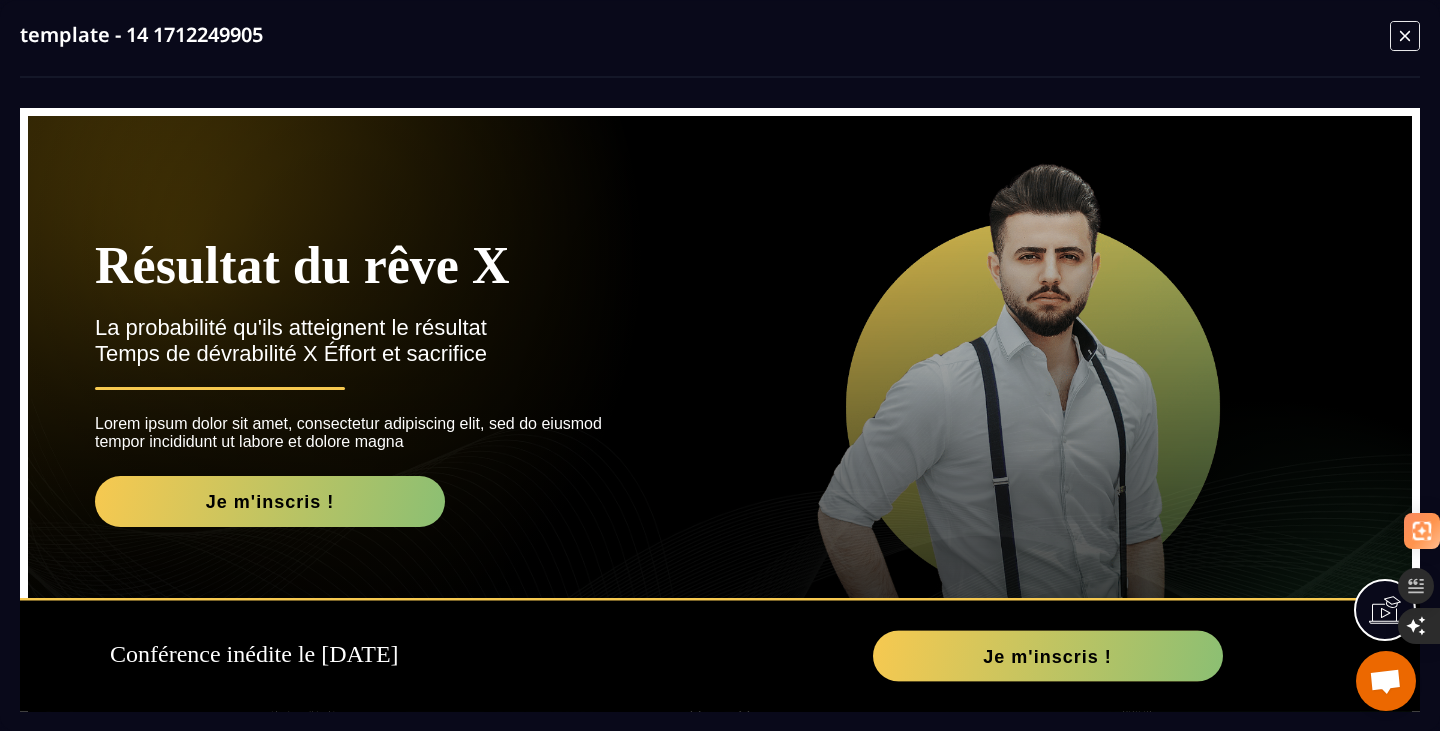 click at bounding box center (1405, 38) 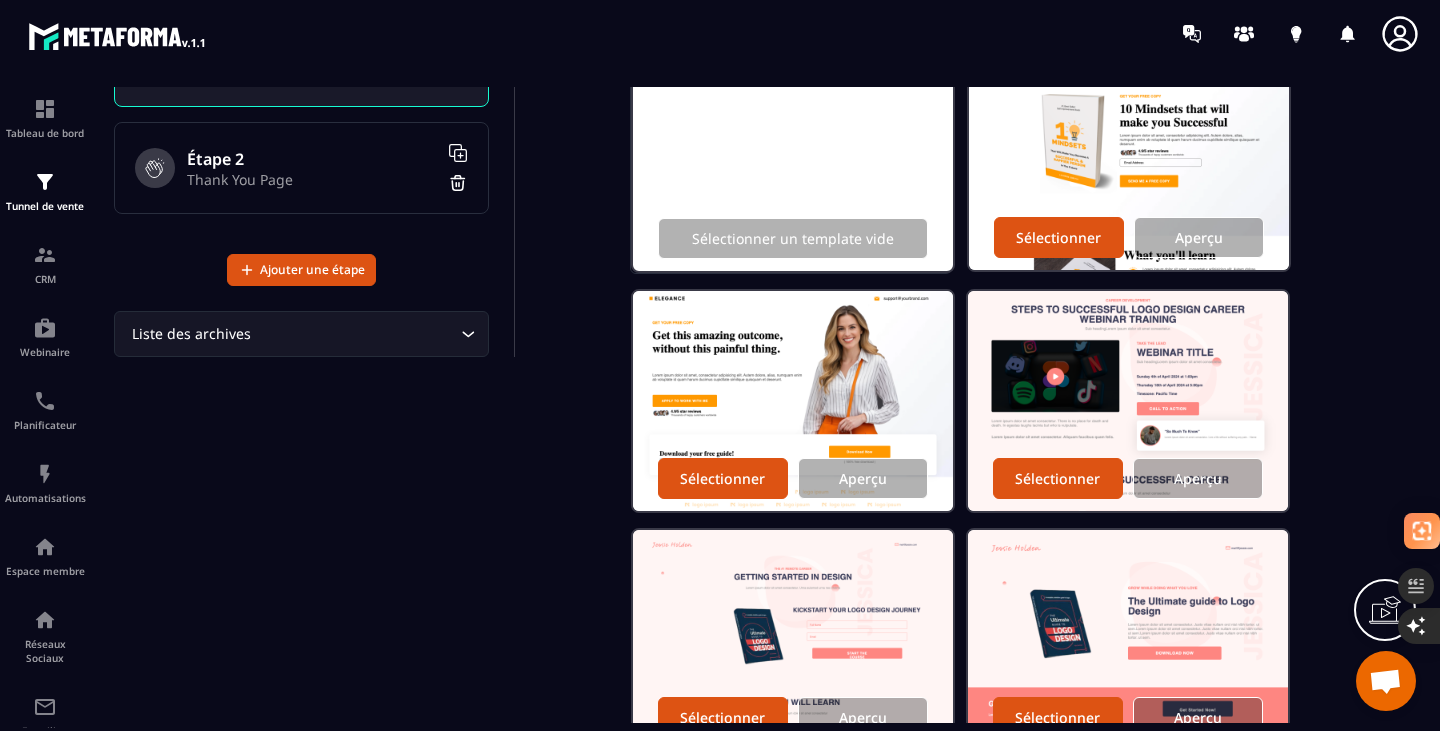 scroll, scrollTop: 0, scrollLeft: 0, axis: both 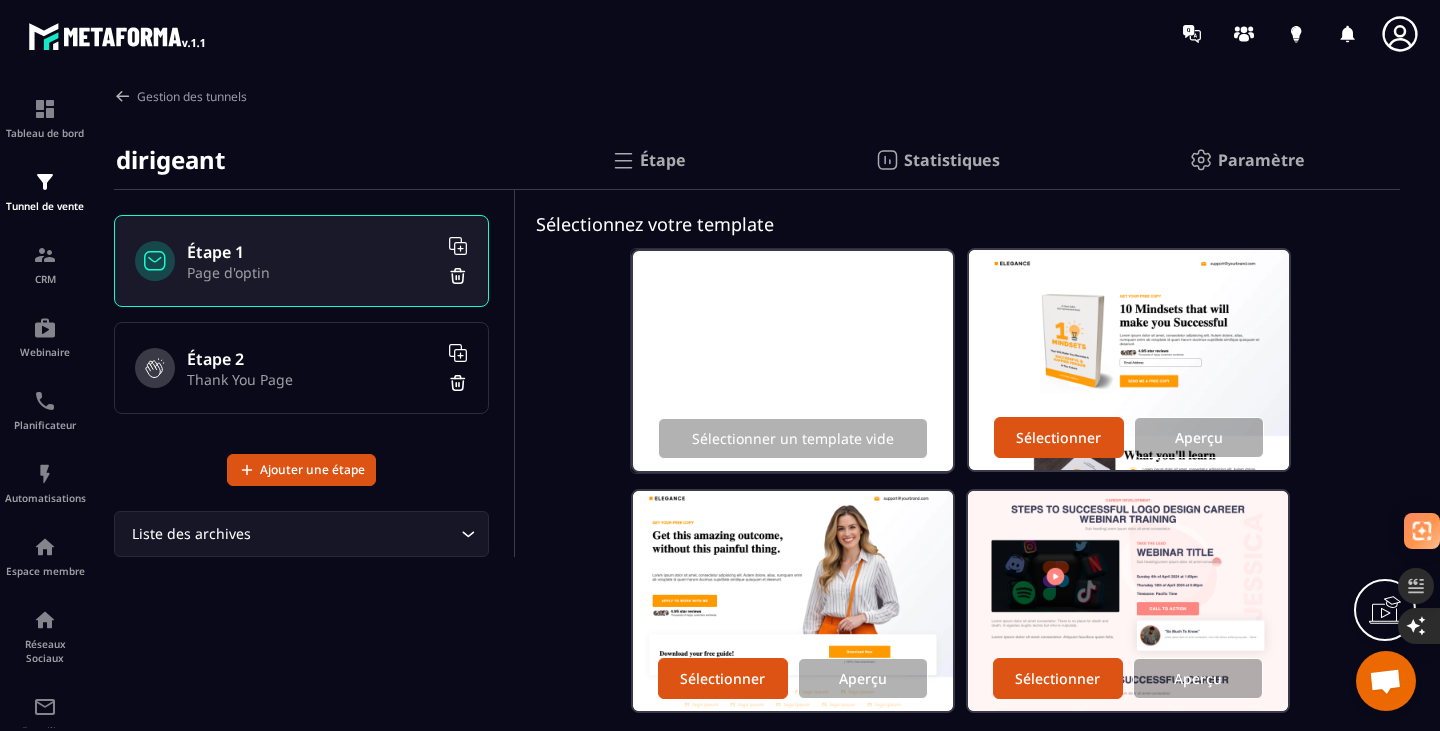 click on "Étape 2" at bounding box center (312, 359) 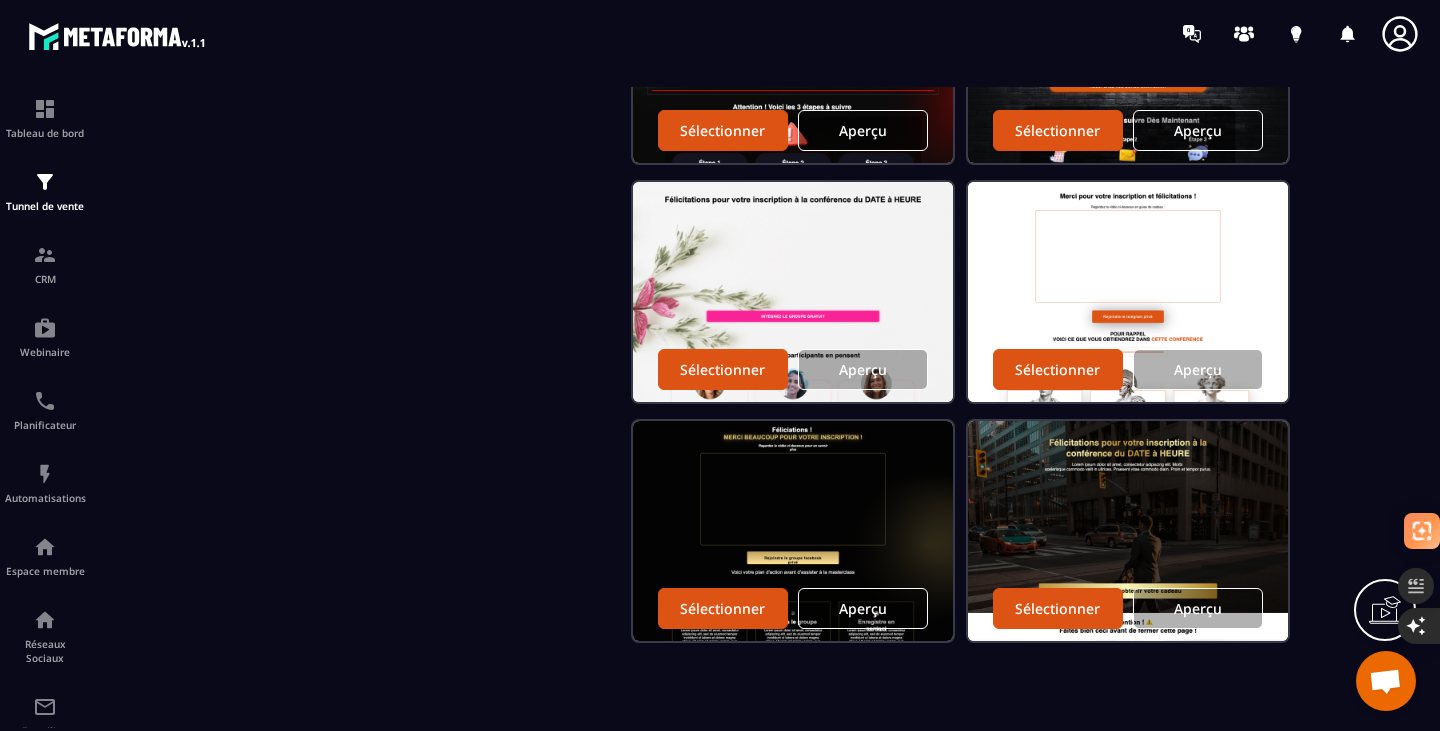 scroll, scrollTop: 0, scrollLeft: 0, axis: both 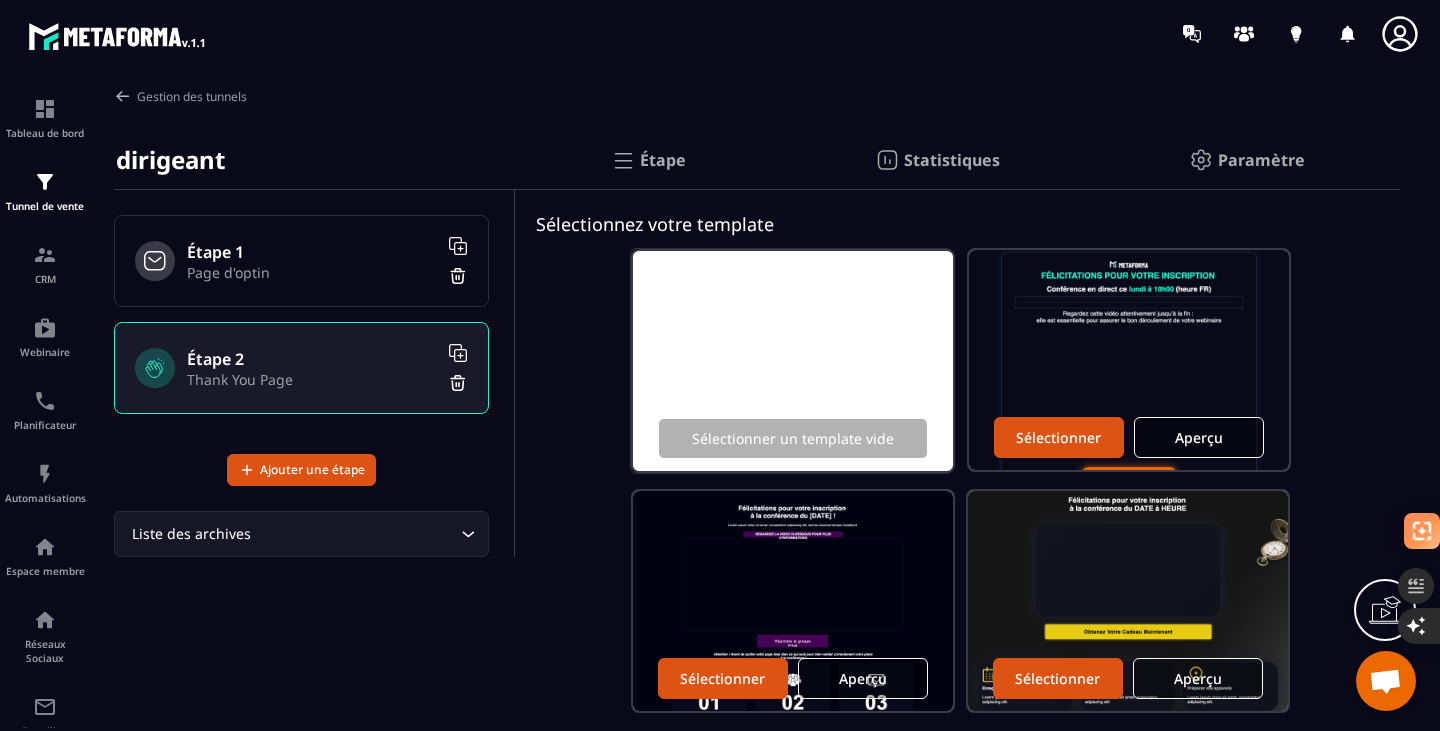 click on "Étape 1" at bounding box center [312, 252] 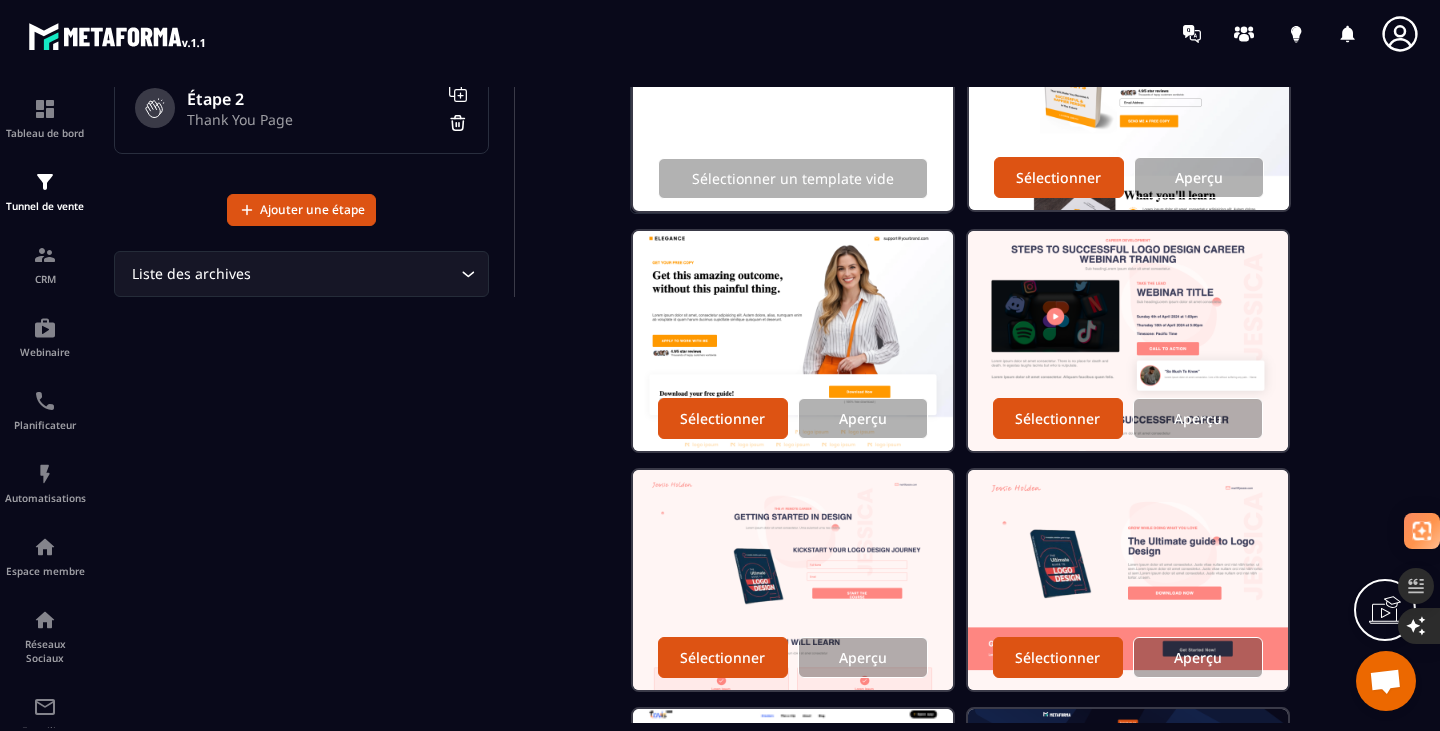 scroll, scrollTop: 259, scrollLeft: 0, axis: vertical 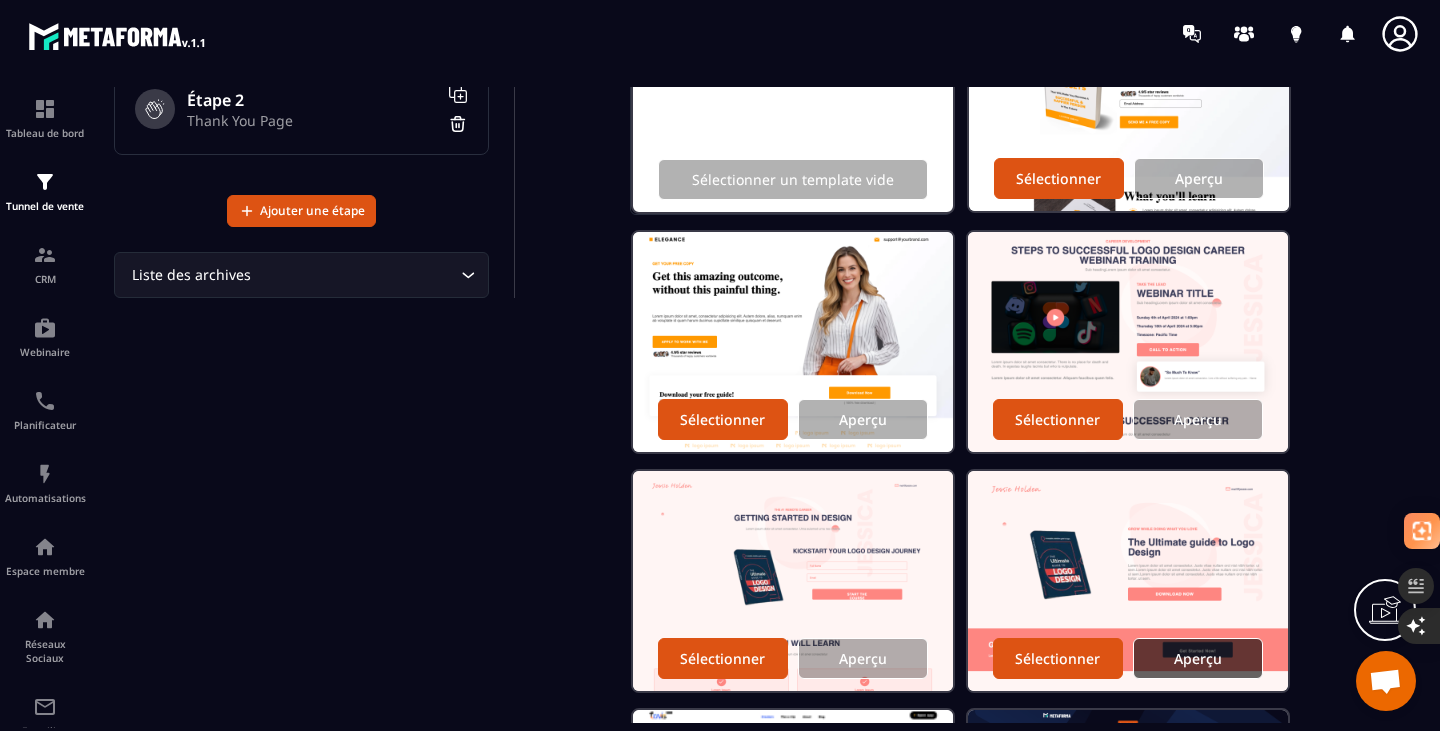 click on "Aperçu" at bounding box center [1198, 658] 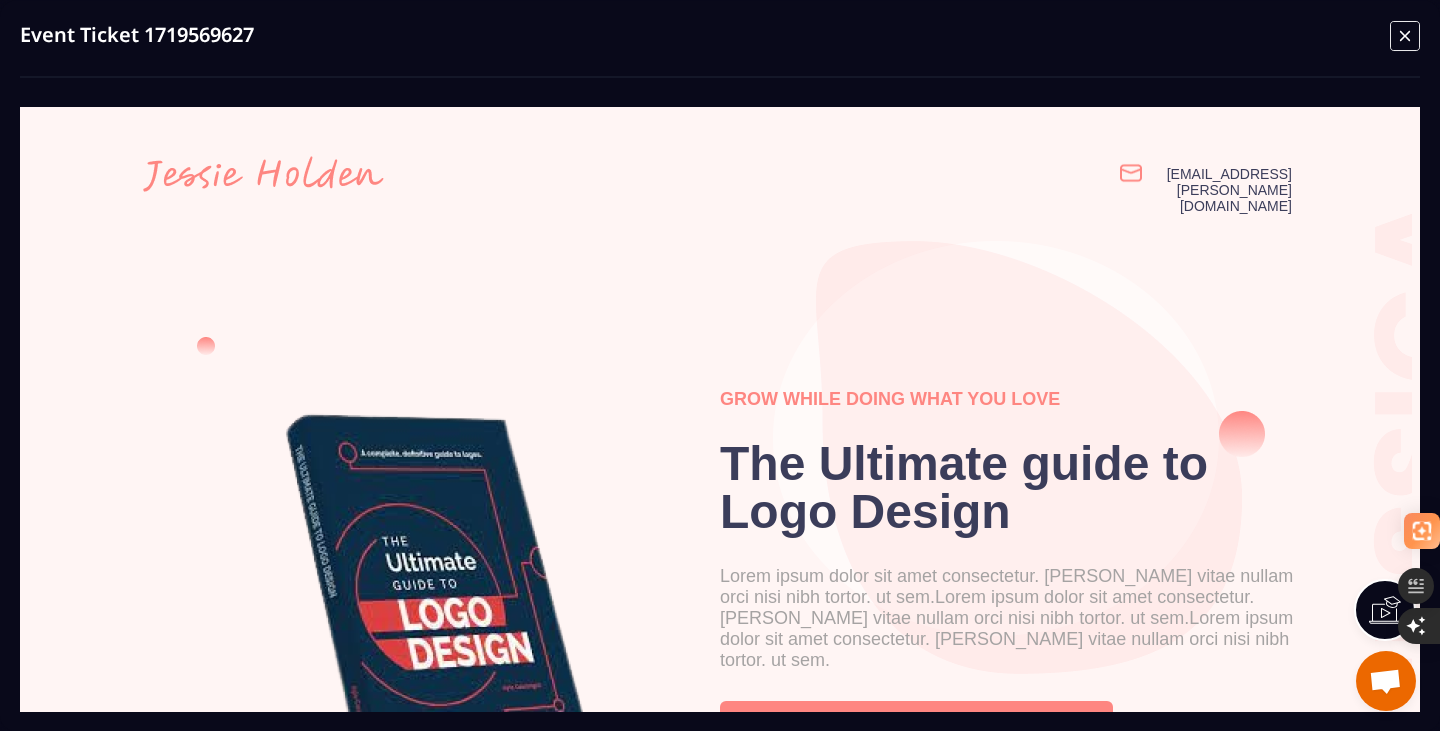 scroll, scrollTop: 0, scrollLeft: 0, axis: both 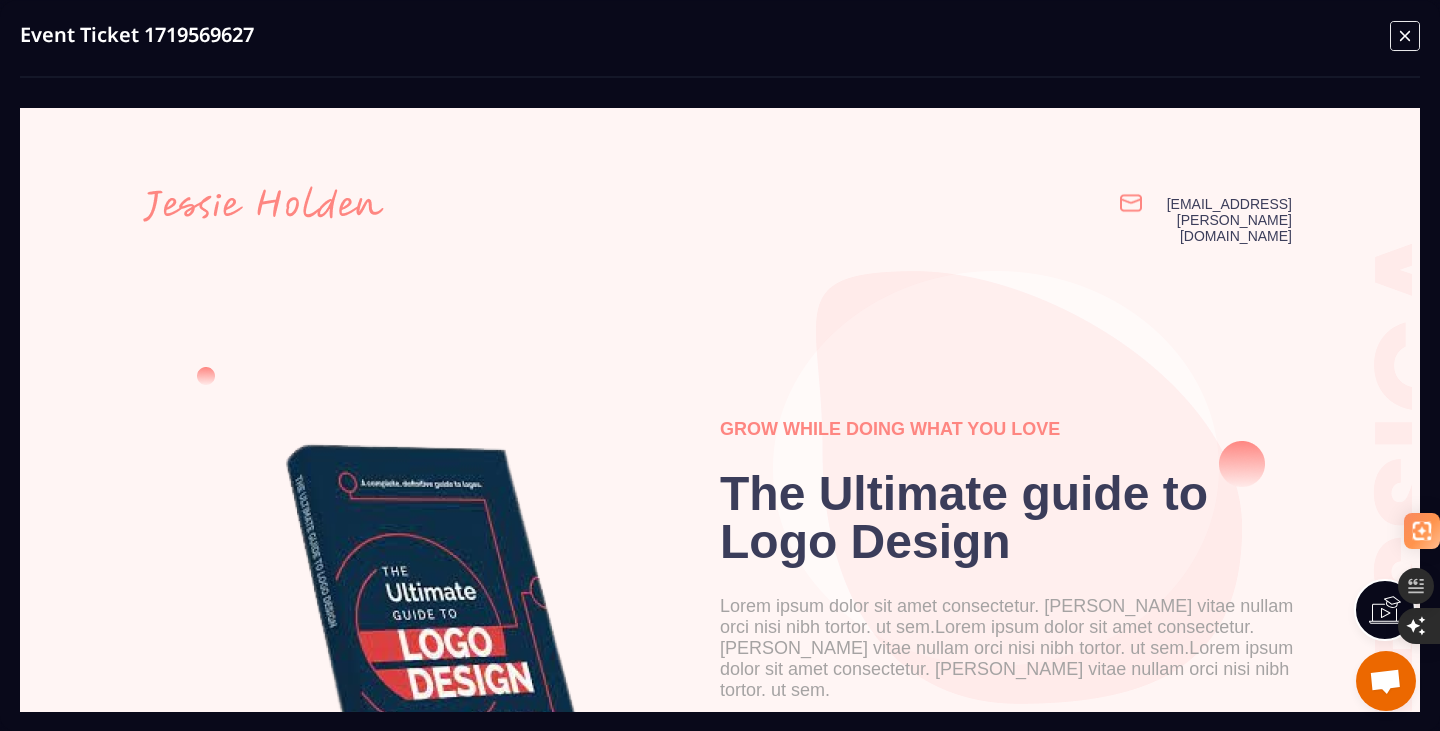 click at bounding box center (431, 219) 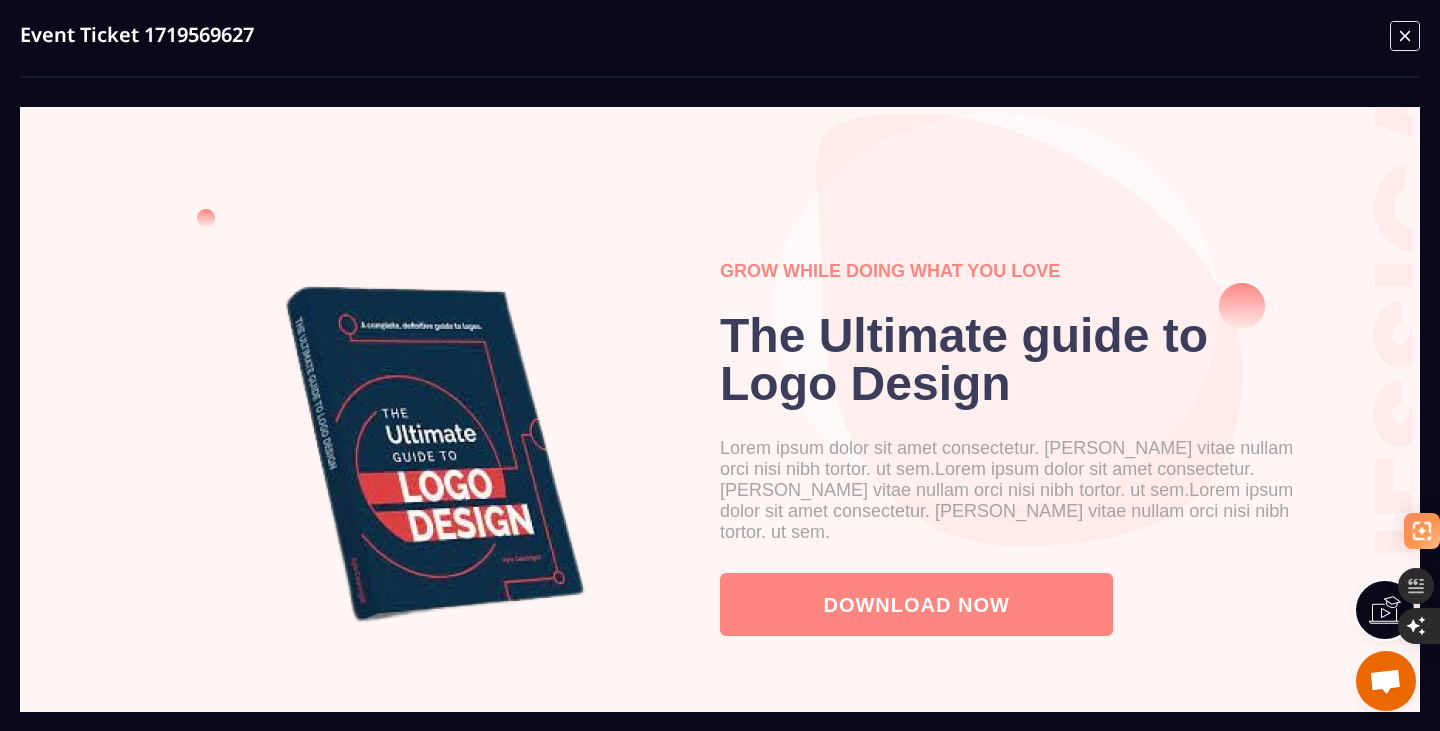 scroll, scrollTop: 0, scrollLeft: 0, axis: both 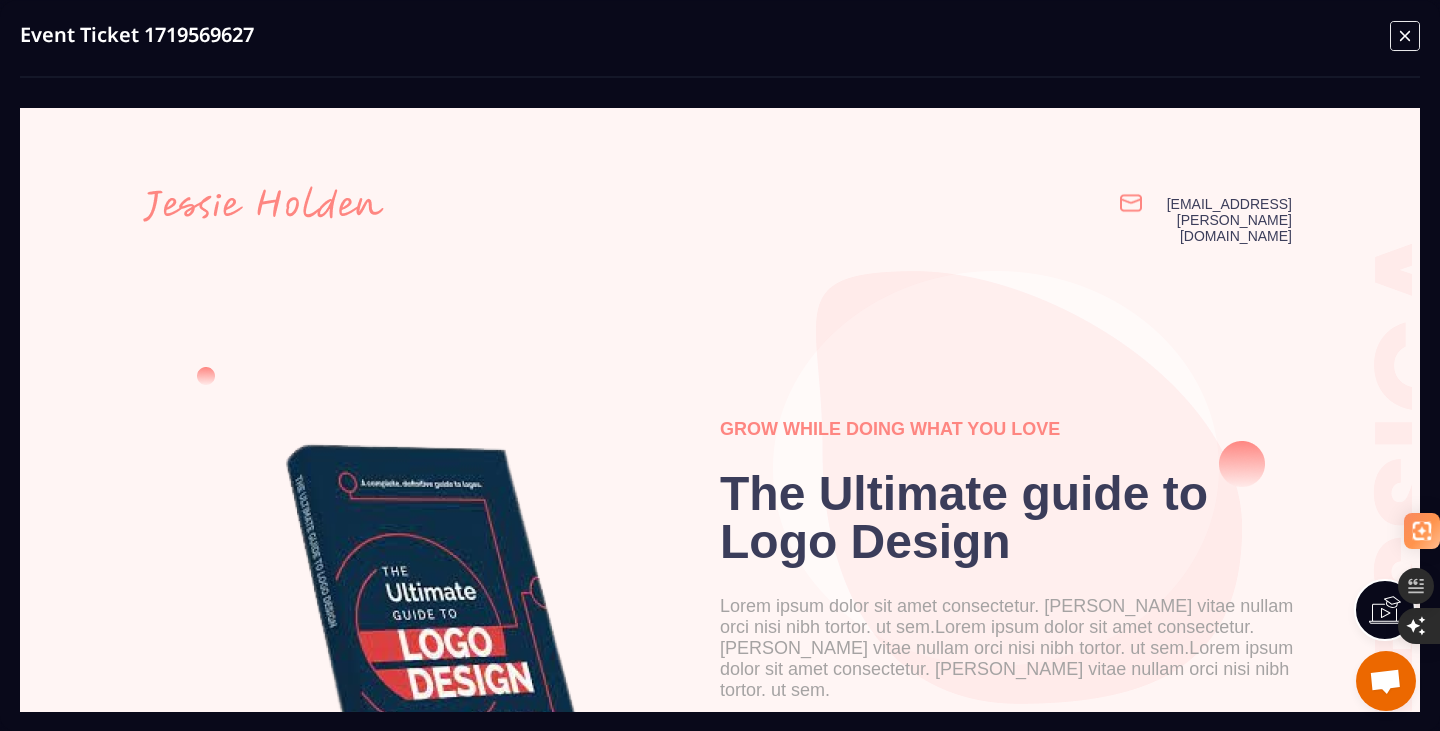 click 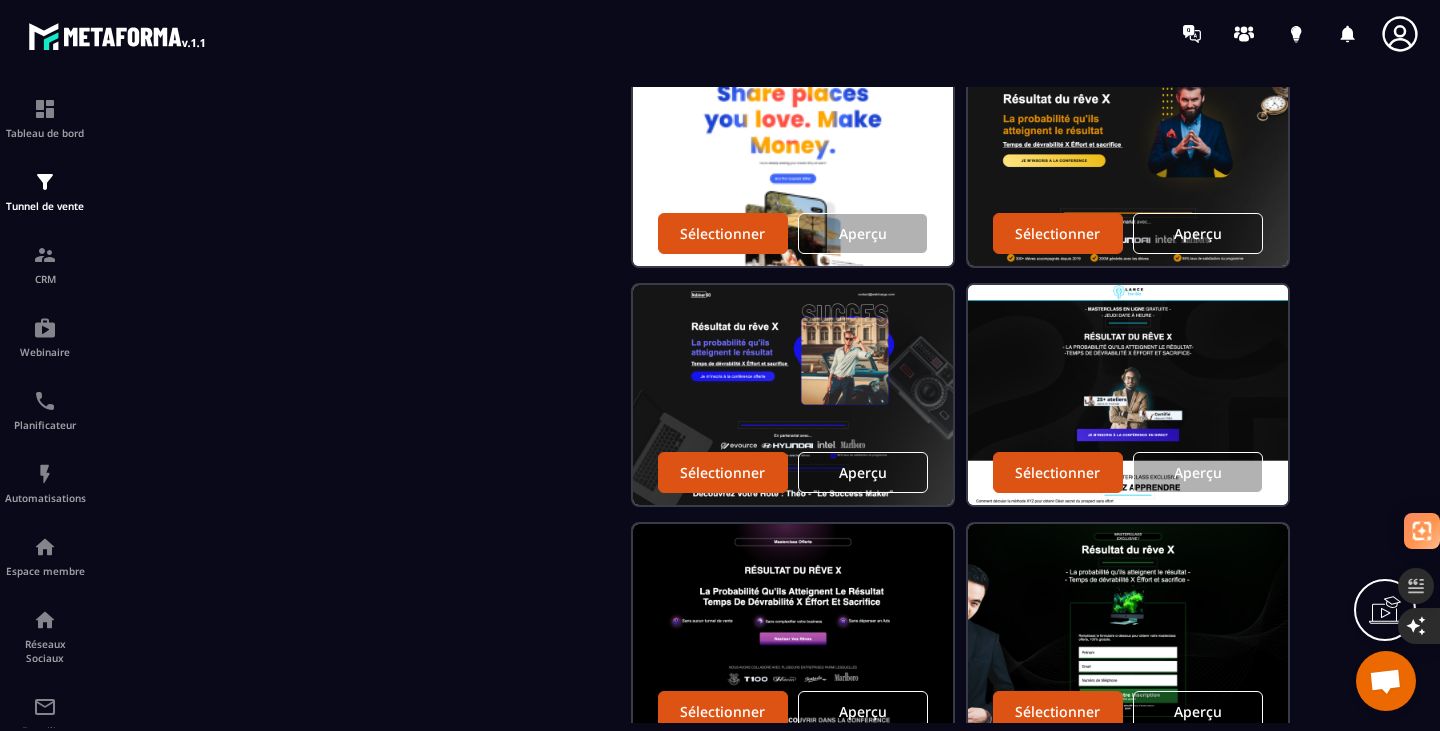 scroll, scrollTop: 1403, scrollLeft: 0, axis: vertical 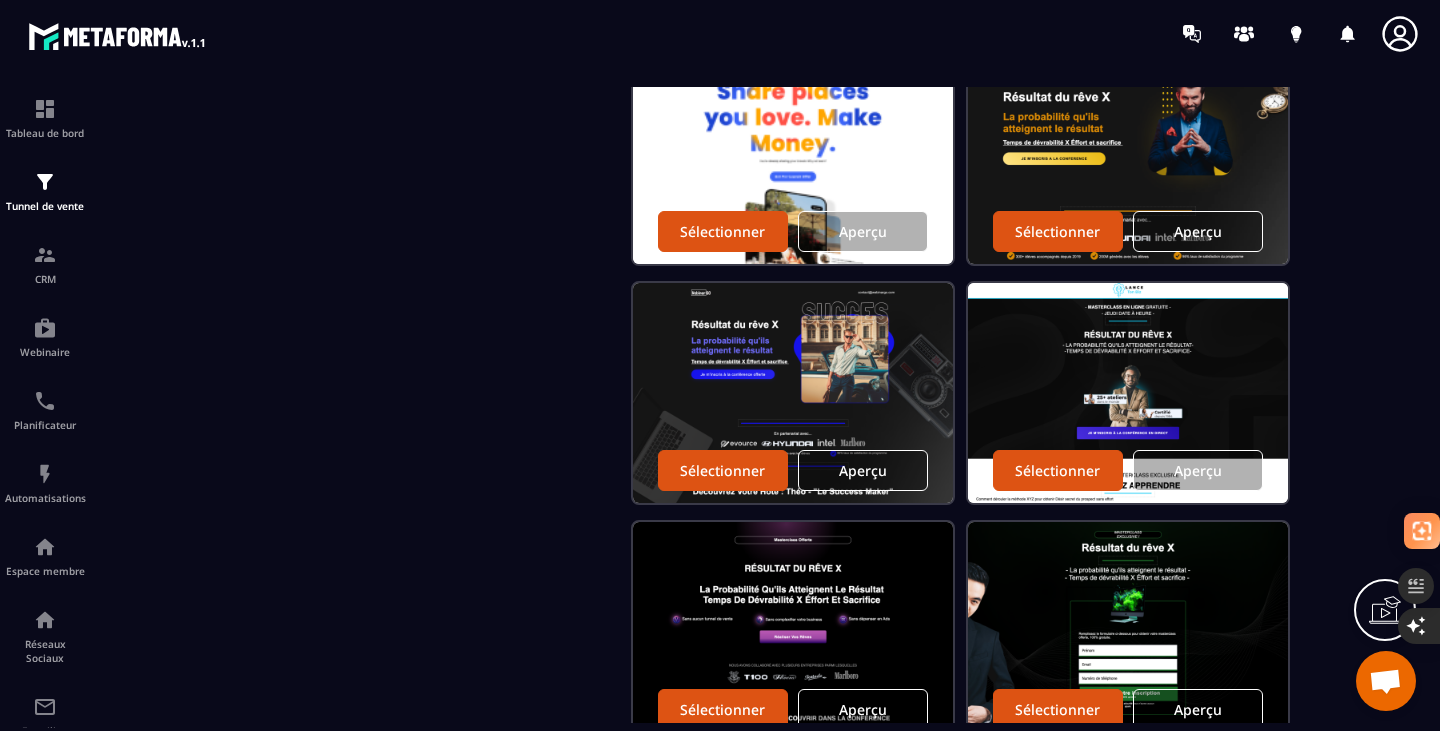 click at bounding box center [793, 393] 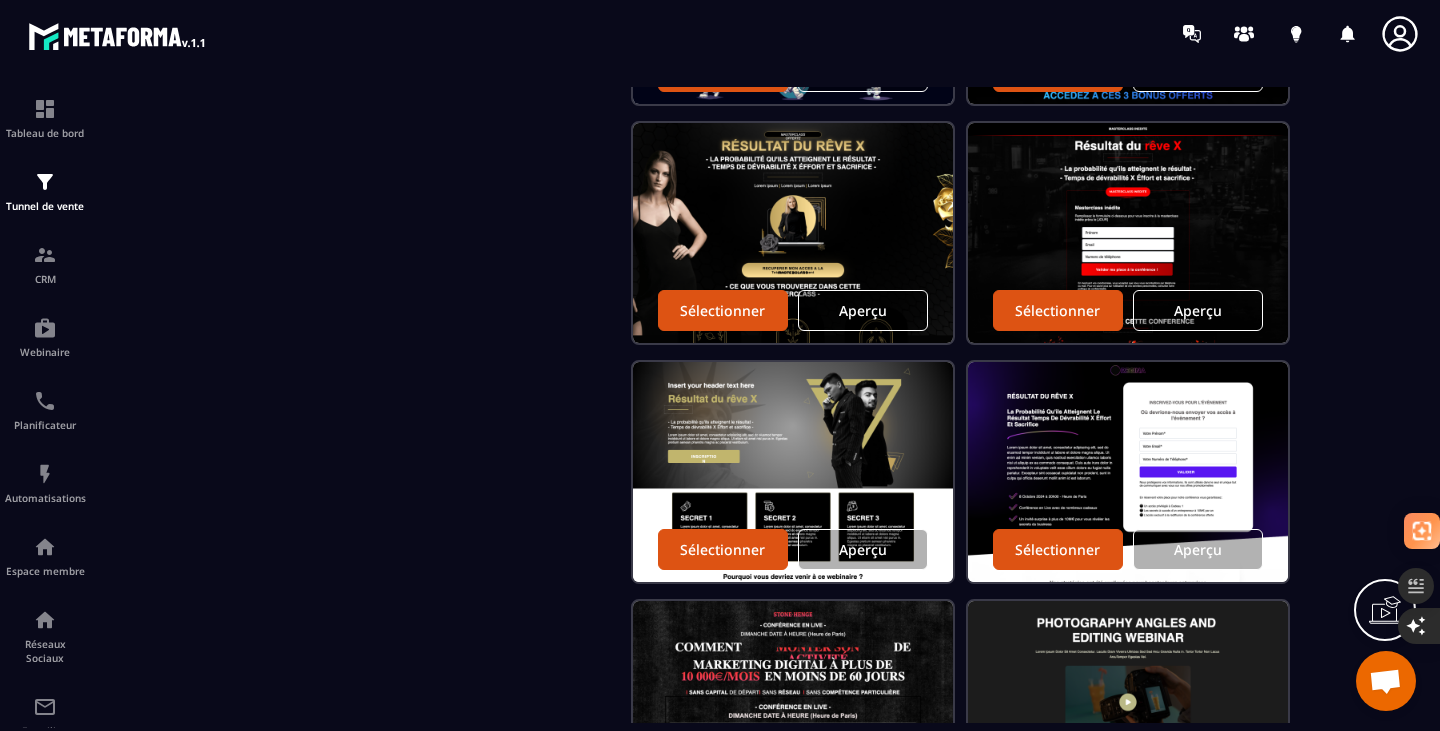 scroll, scrollTop: 2520, scrollLeft: 0, axis: vertical 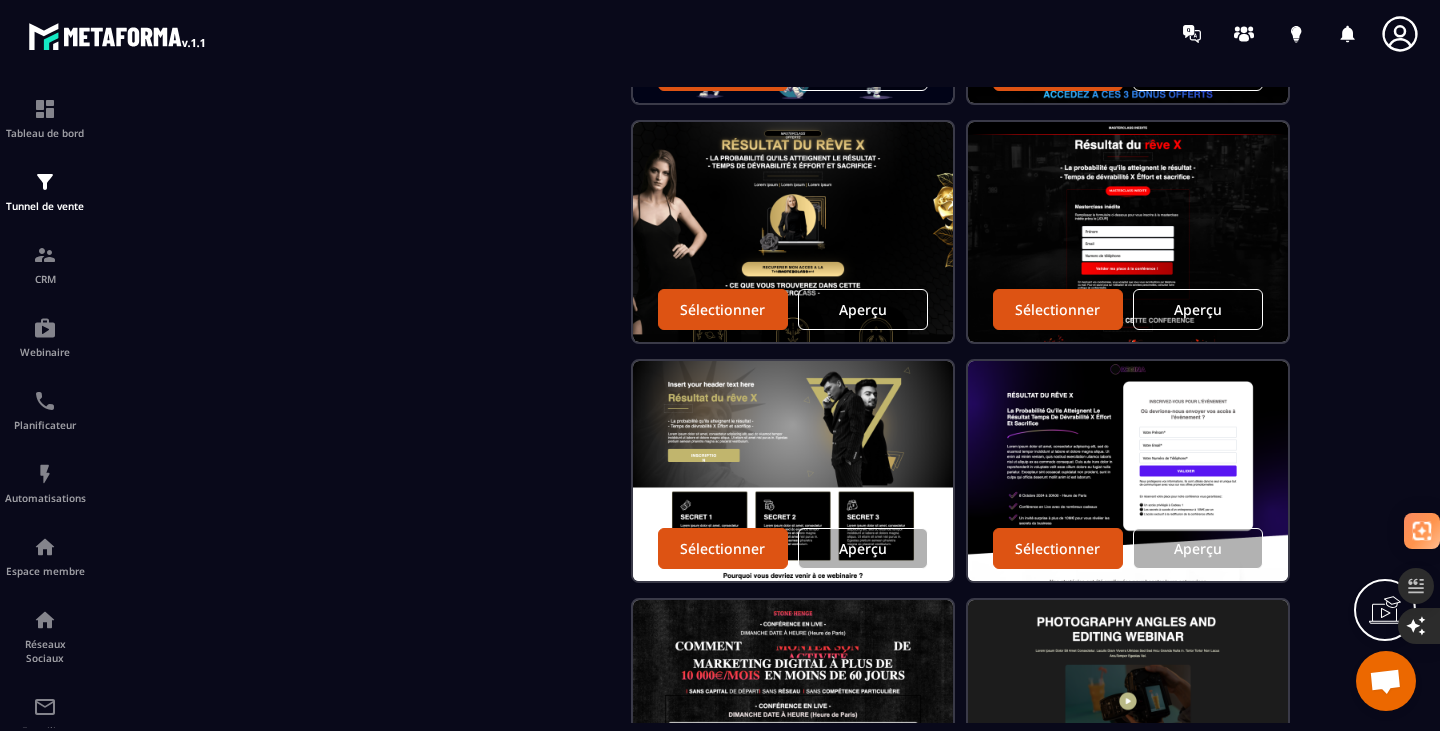 click at bounding box center [793, 232] 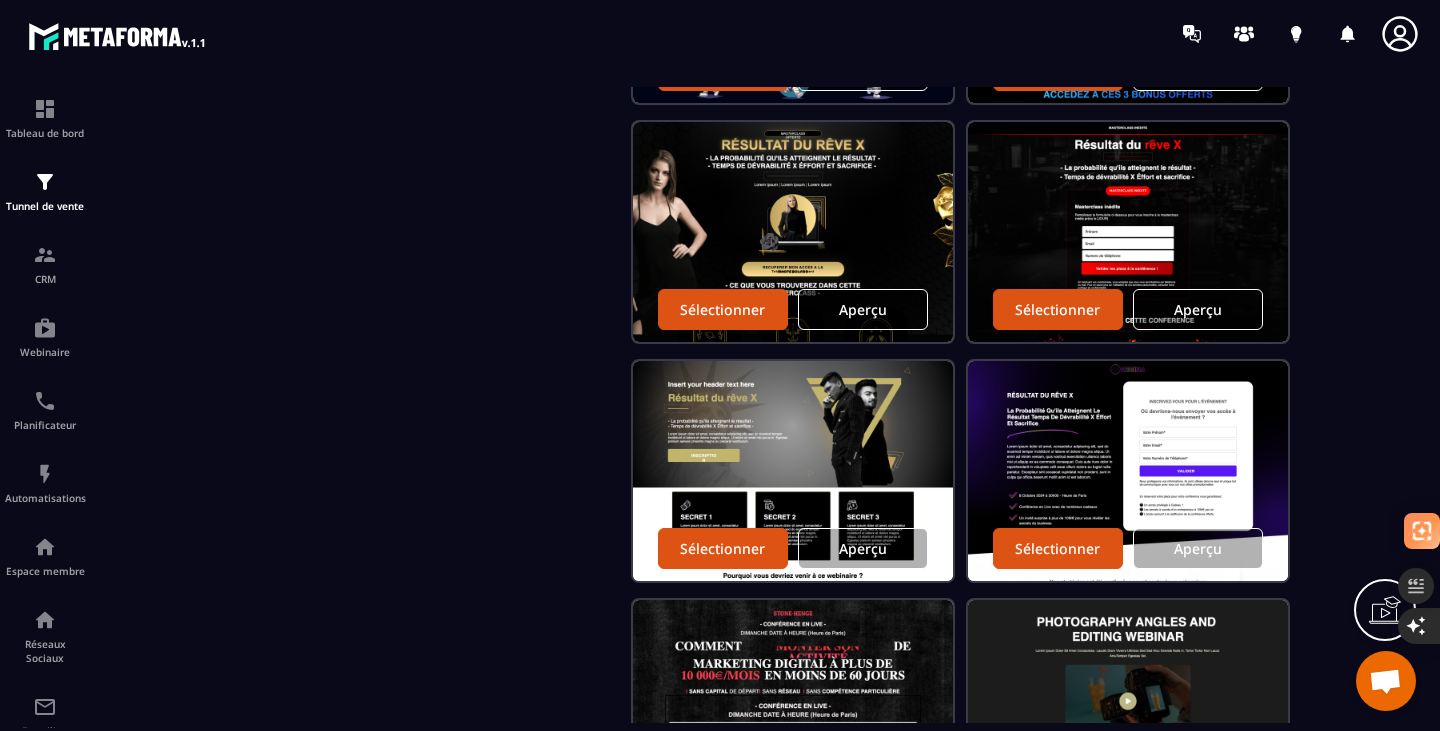 click on "Aperçu" at bounding box center (863, 309) 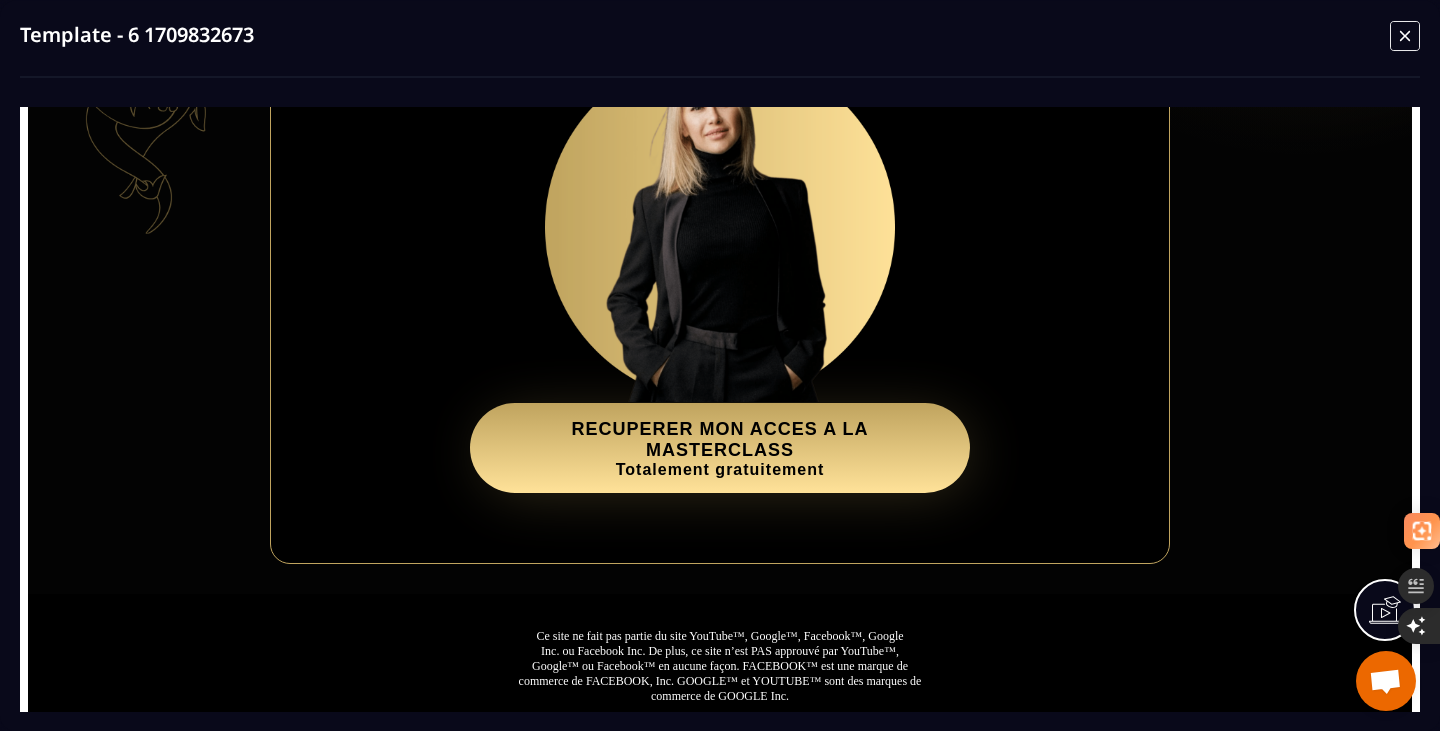 scroll, scrollTop: 2210, scrollLeft: 0, axis: vertical 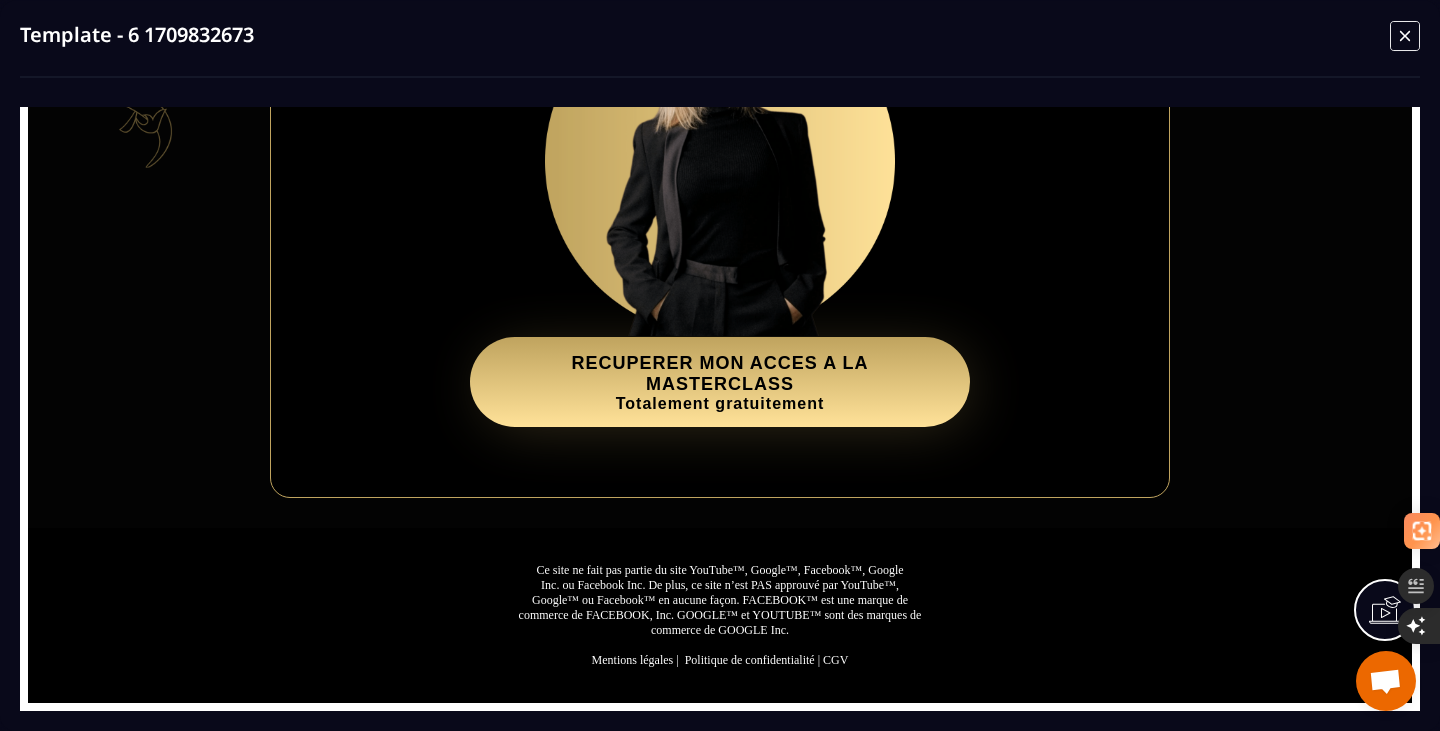 click 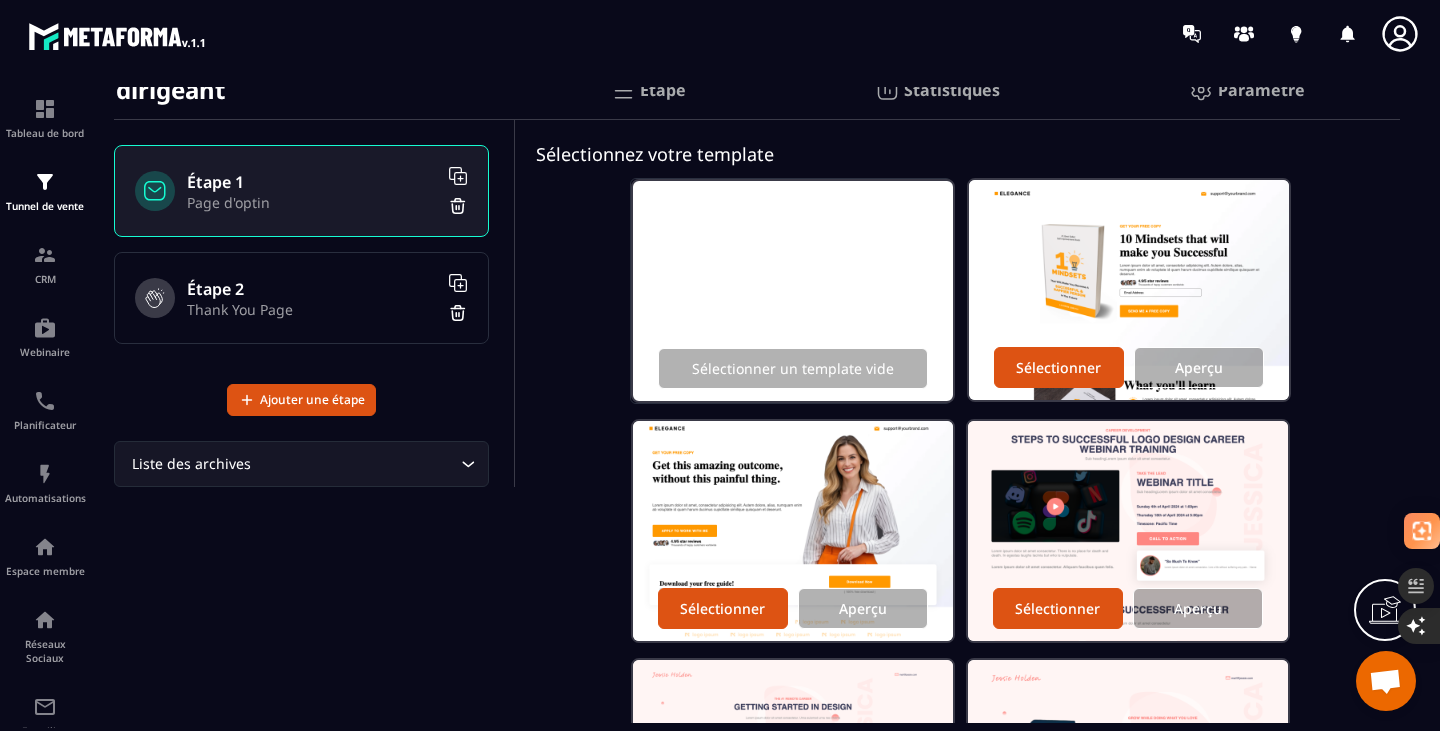scroll, scrollTop: 0, scrollLeft: 0, axis: both 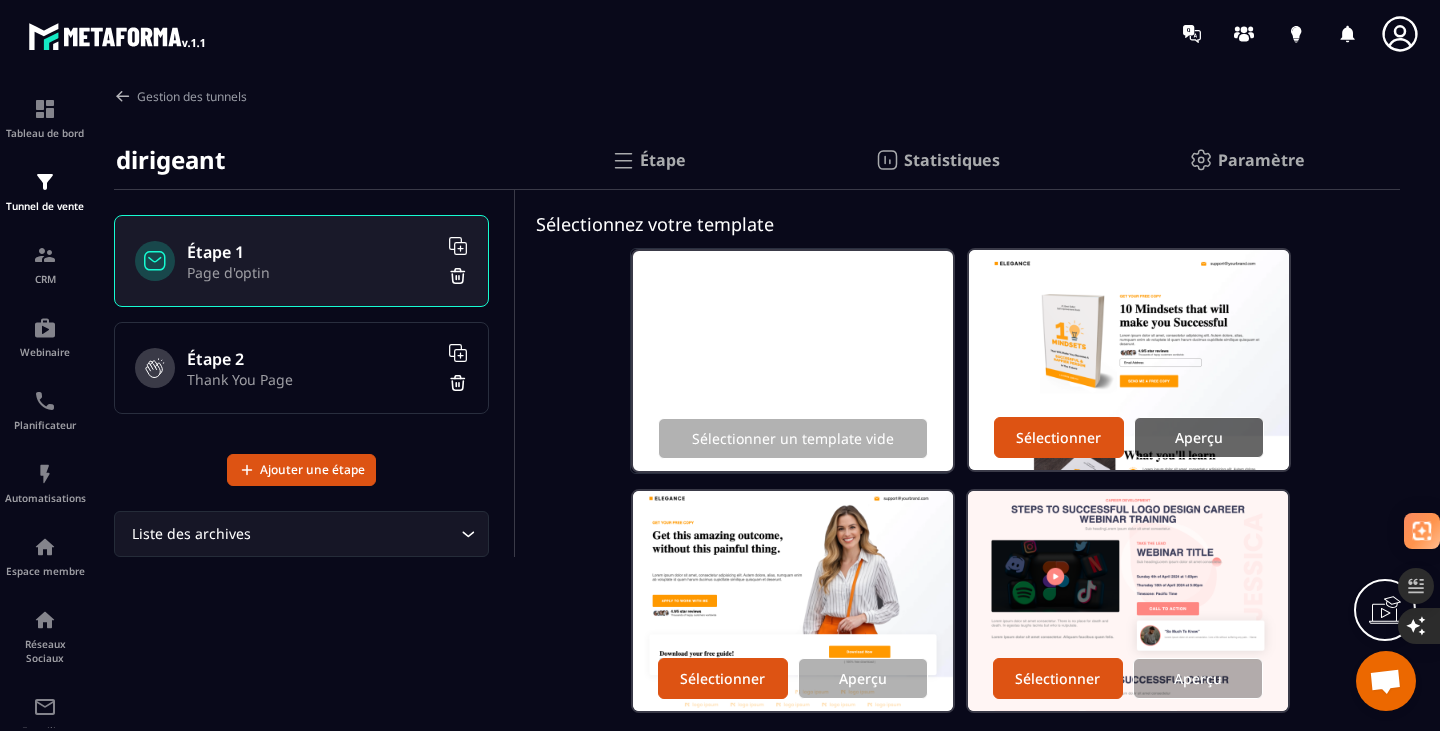 click on "Aperçu" at bounding box center (1199, 437) 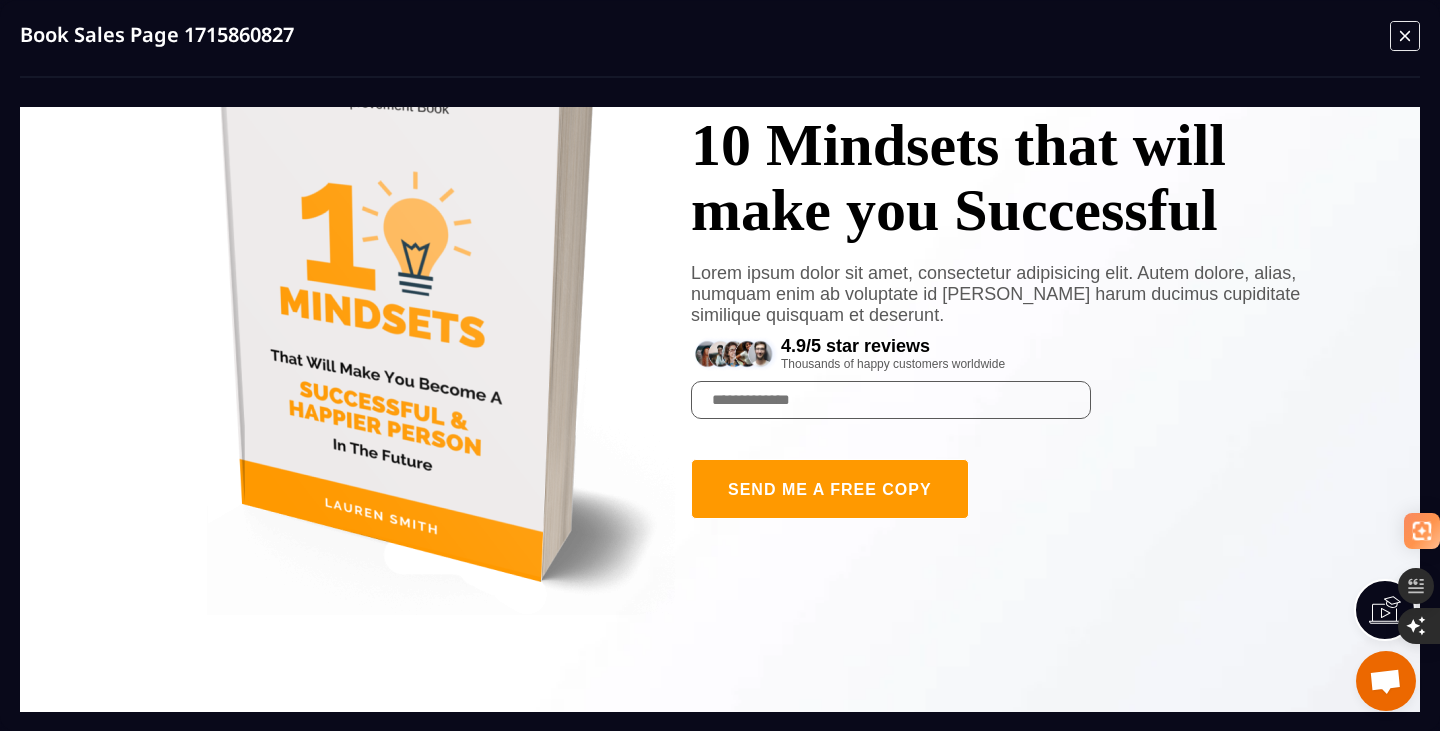 scroll, scrollTop: 0, scrollLeft: 183, axis: horizontal 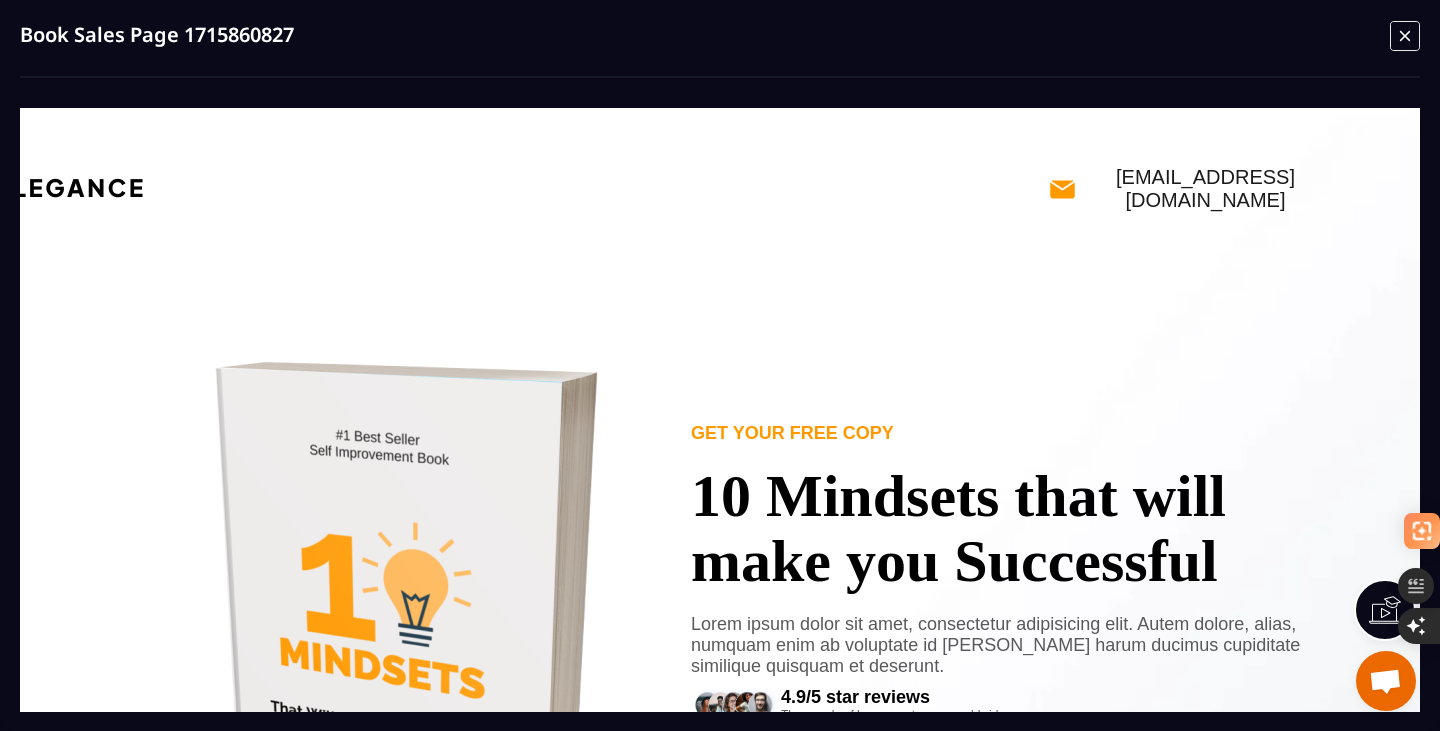 click on "Book Sales Page 1715860827" at bounding box center (720, 365) 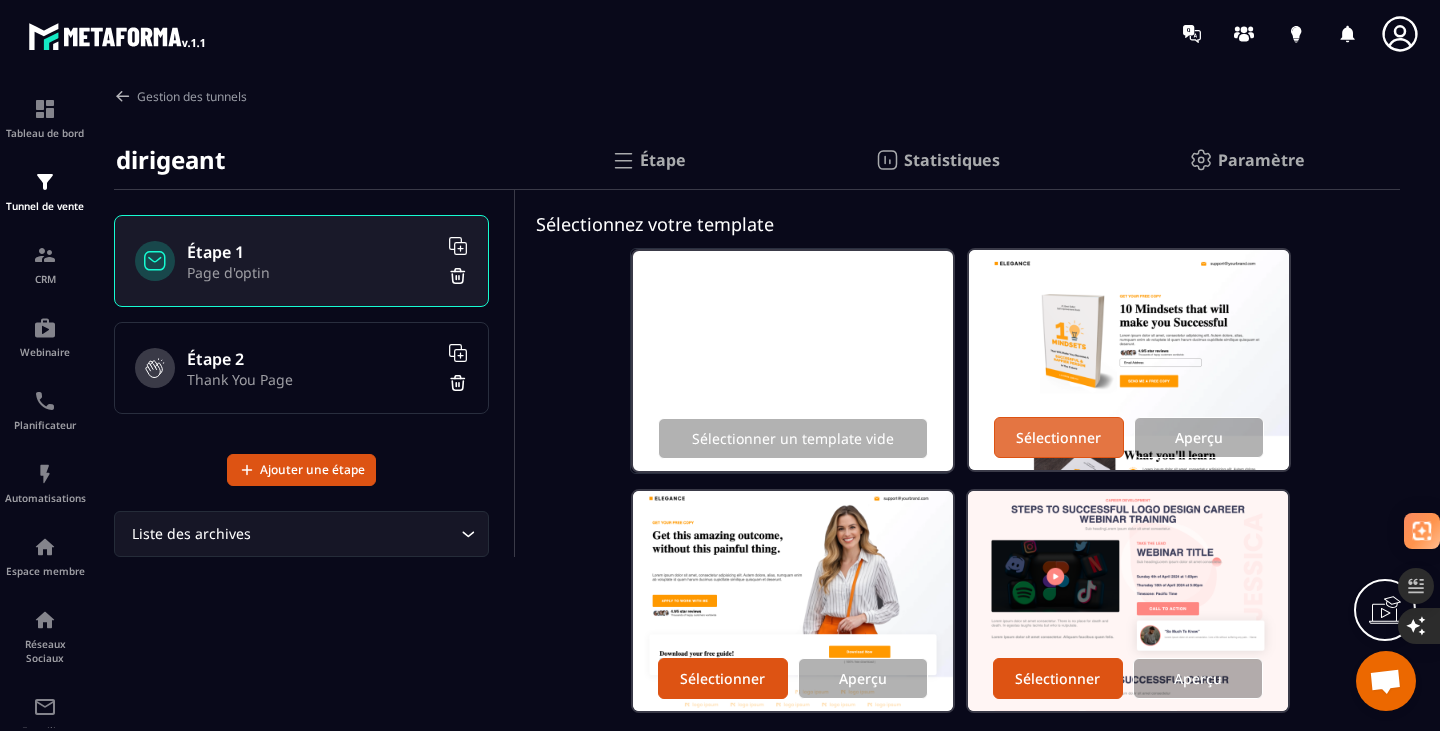 click on "Sélectionner" at bounding box center (1058, 437) 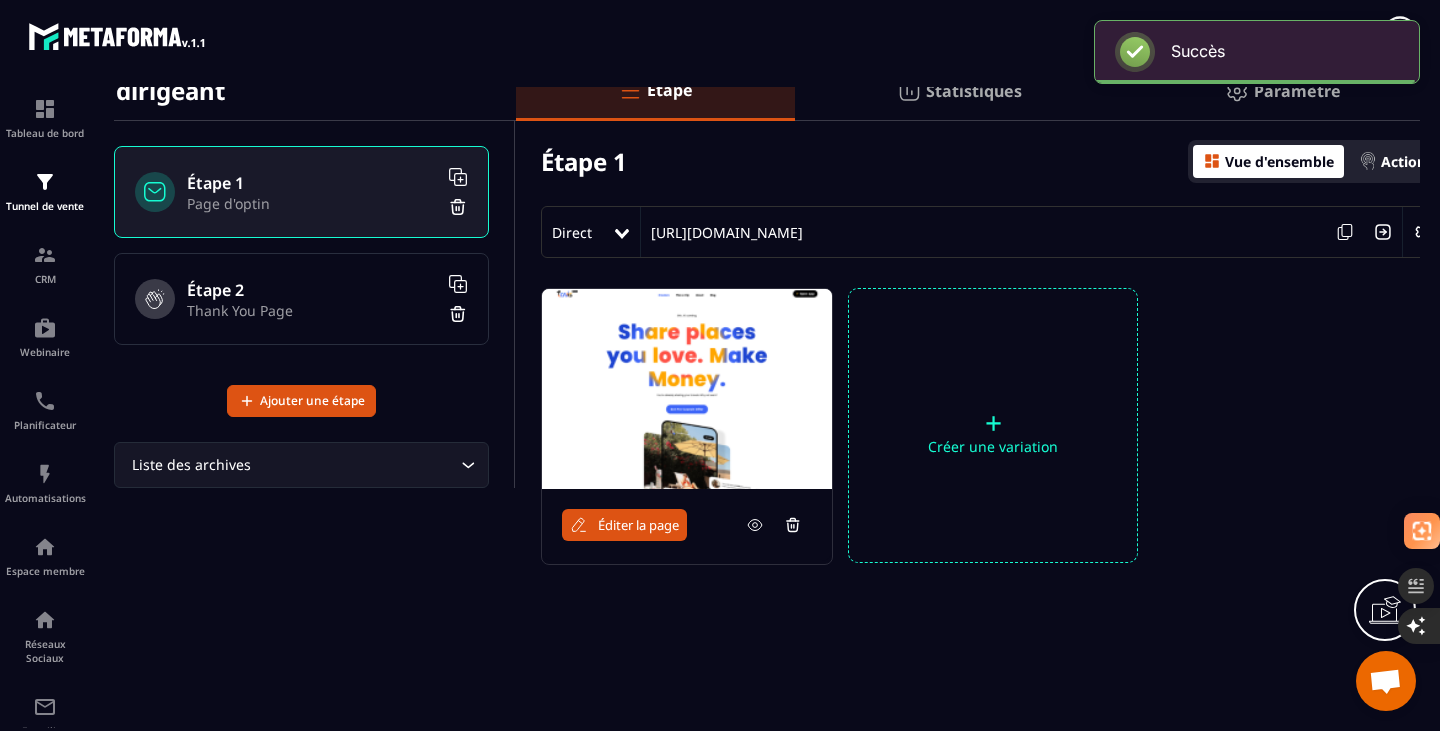 scroll, scrollTop: 0, scrollLeft: 0, axis: both 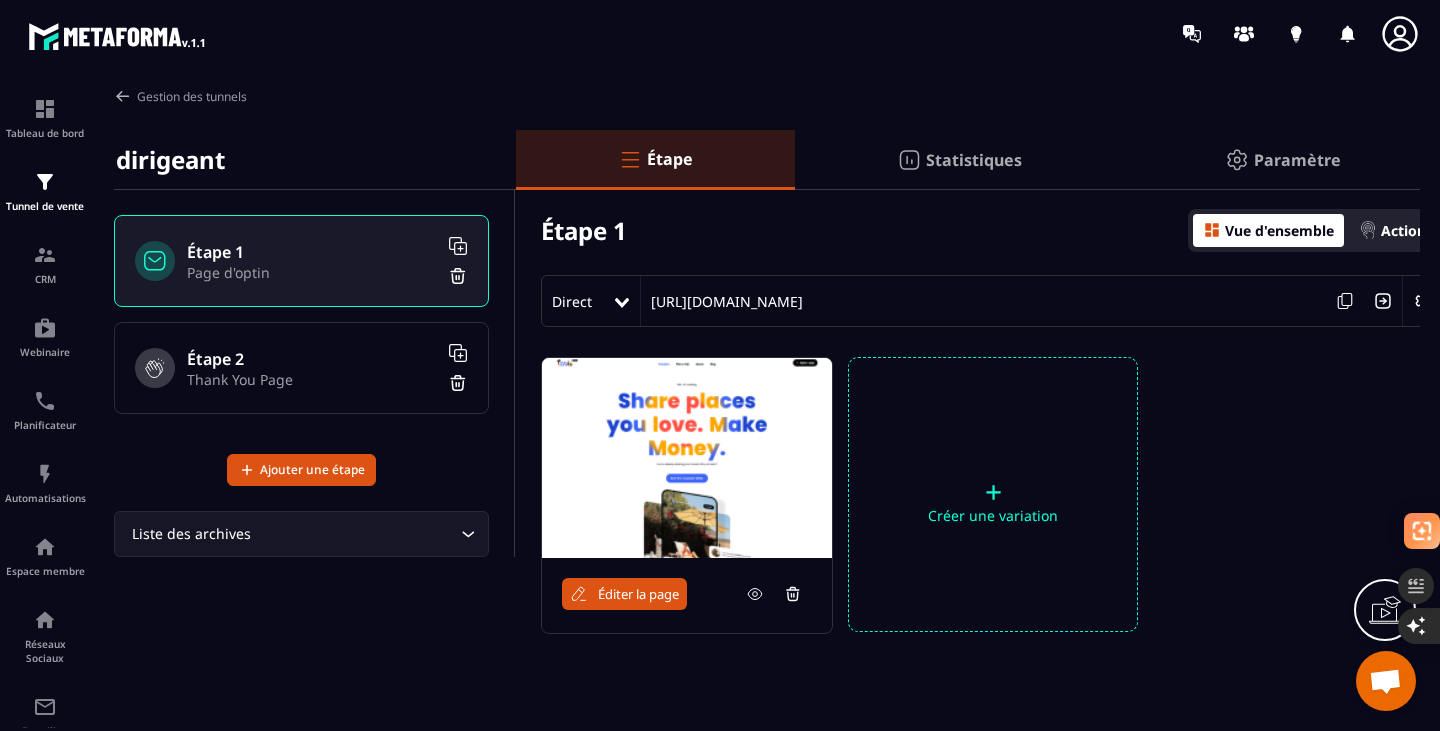 click at bounding box center [687, 458] 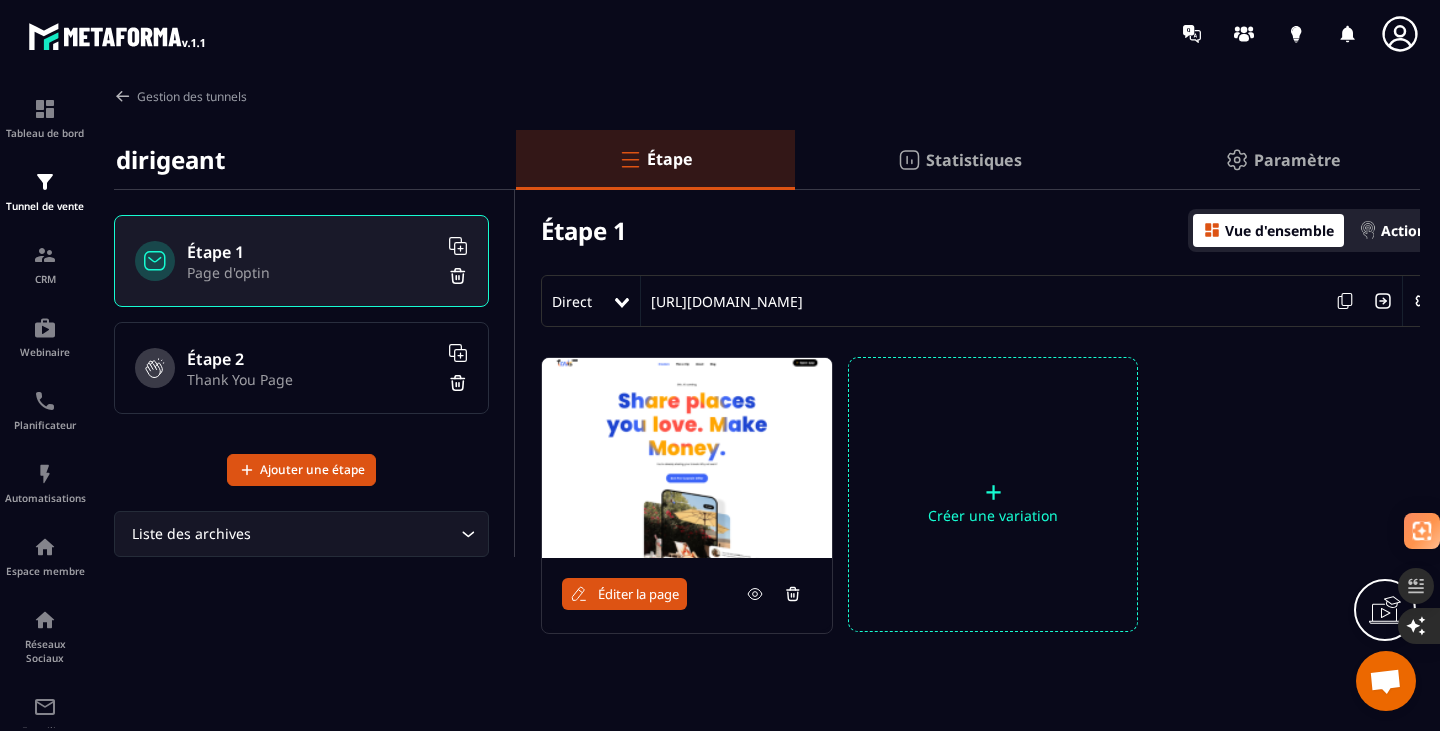 click on "Éditer la page" at bounding box center [638, 594] 